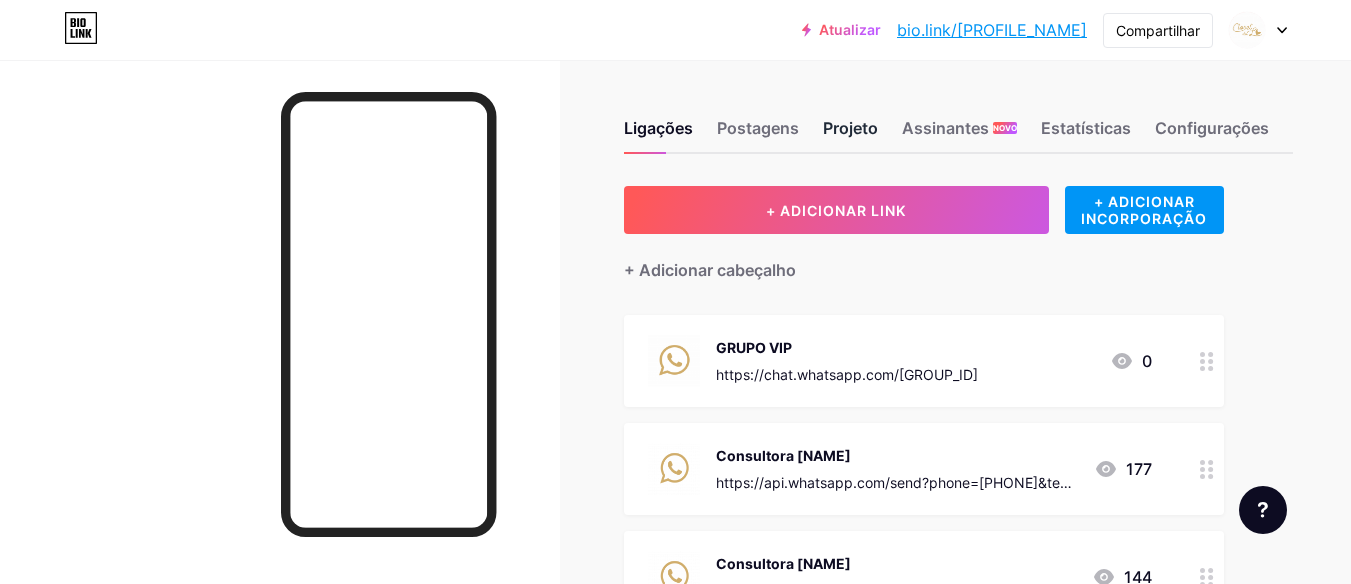 click on "Projeto" at bounding box center [758, 128] 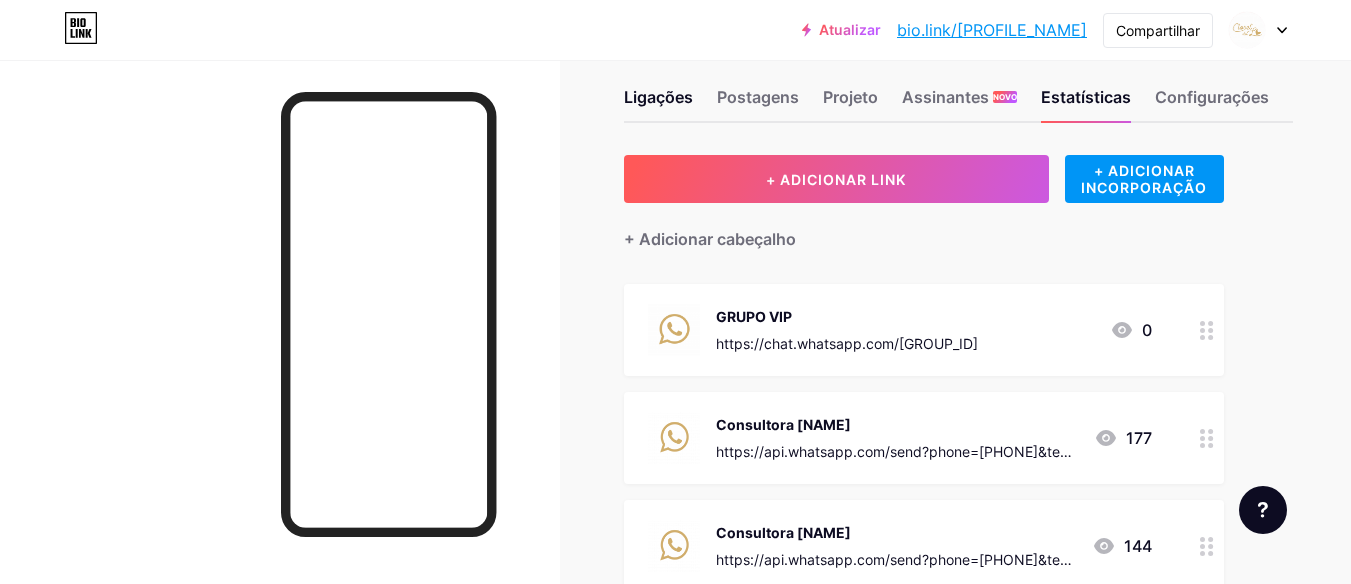 scroll, scrollTop: 0, scrollLeft: 0, axis: both 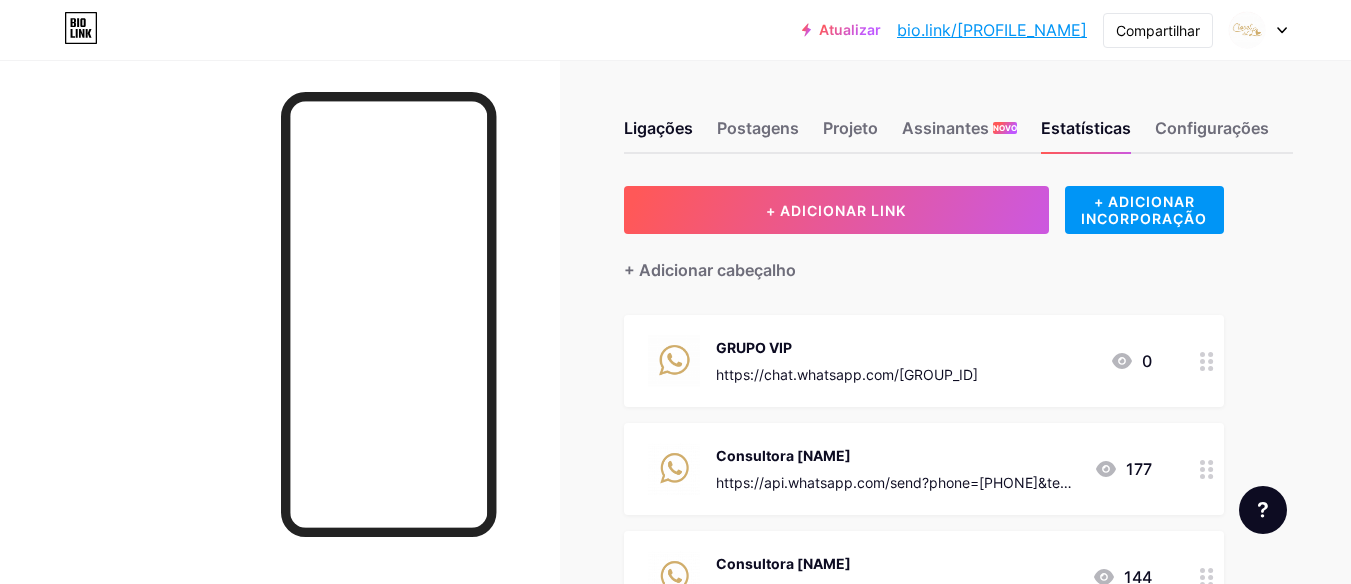 click on "Ligações
Postagens
Projeto
Assinantes
NOVO
Estatísticas
Configurações       + ADICIONAR LINK     + ADICIONAR INCORPORAÇÃO
+ Adicionar cabeçalho
GRUPO VIP
https://chat.whatsapp.com/[GROUP_ID]
0
Consultora [NAME]
https://api.whatsapp.com/send?phone=[PHONE]&text=Ol%C3%A1%20[NAME],%20gostaria%20de%20mais%20informa%C3%A7%C3%B5es%20sobre%20o%20look.%20
177
Consultora [NAME]
https://api.whatsapp.com/send?phone=[PHONE]&text=Ol%C3%A1%20[NAME],%20gostaria%20de%20mais%20informa%C3%A7%C3%B5es%20sobre%20o%20look.%20
144
Consultora [NAME]
102
0" at bounding box center (688, 566) 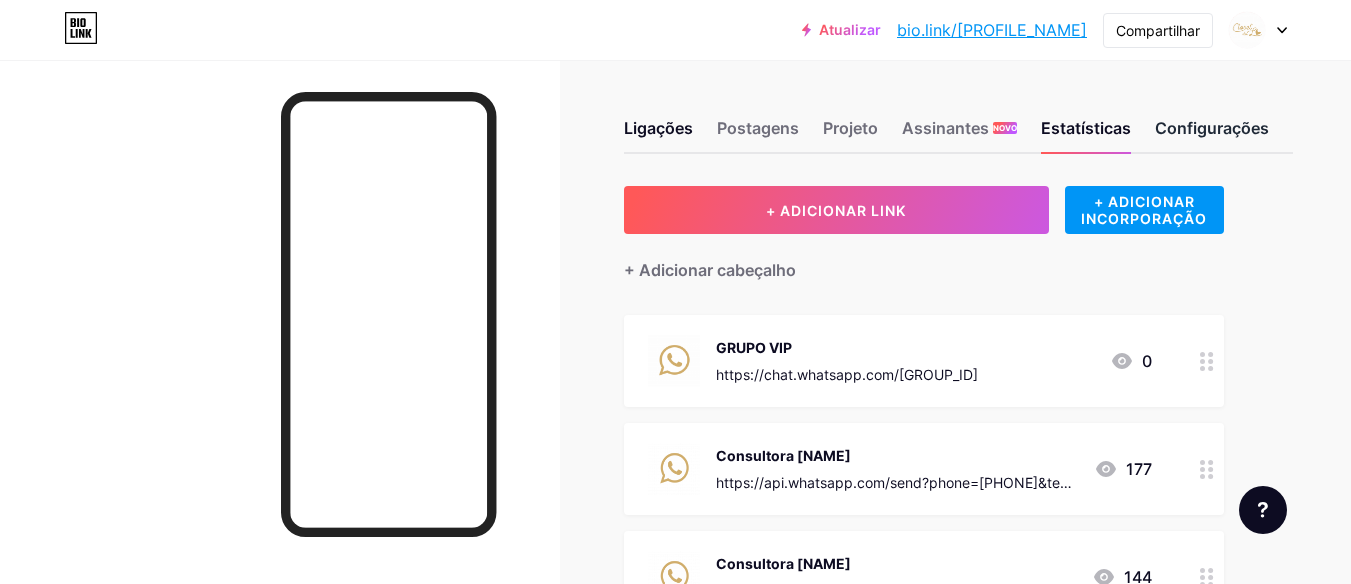 click on "Configurações" at bounding box center [1212, 128] 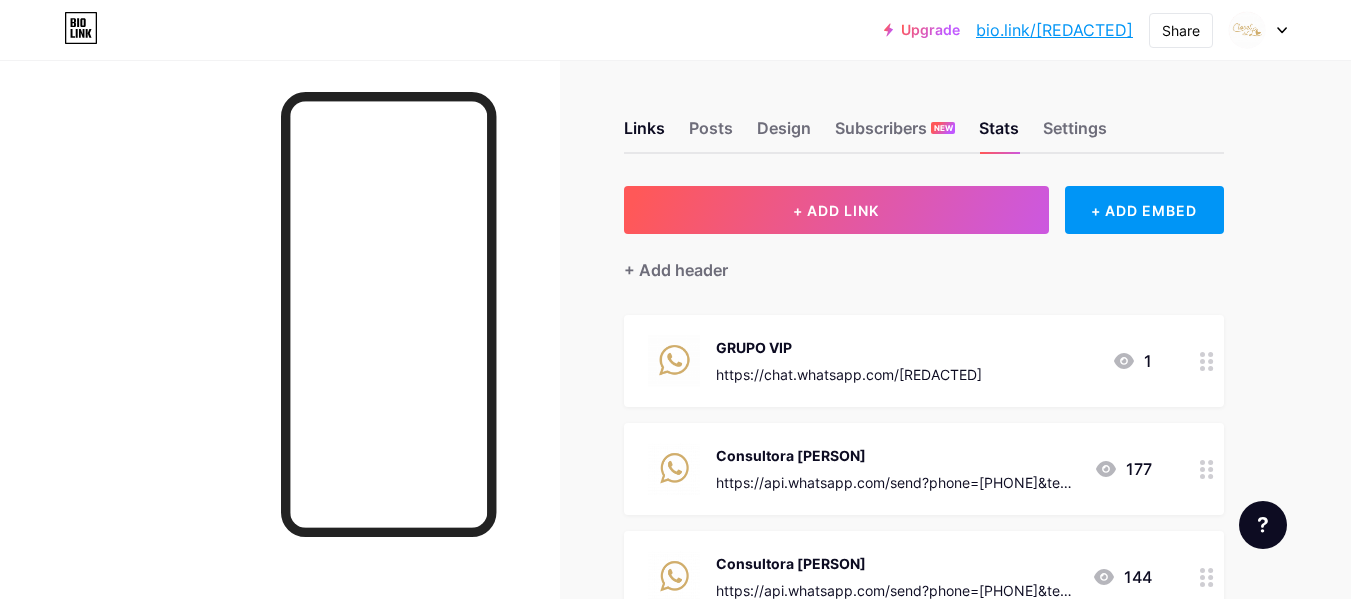 scroll, scrollTop: 0, scrollLeft: 0, axis: both 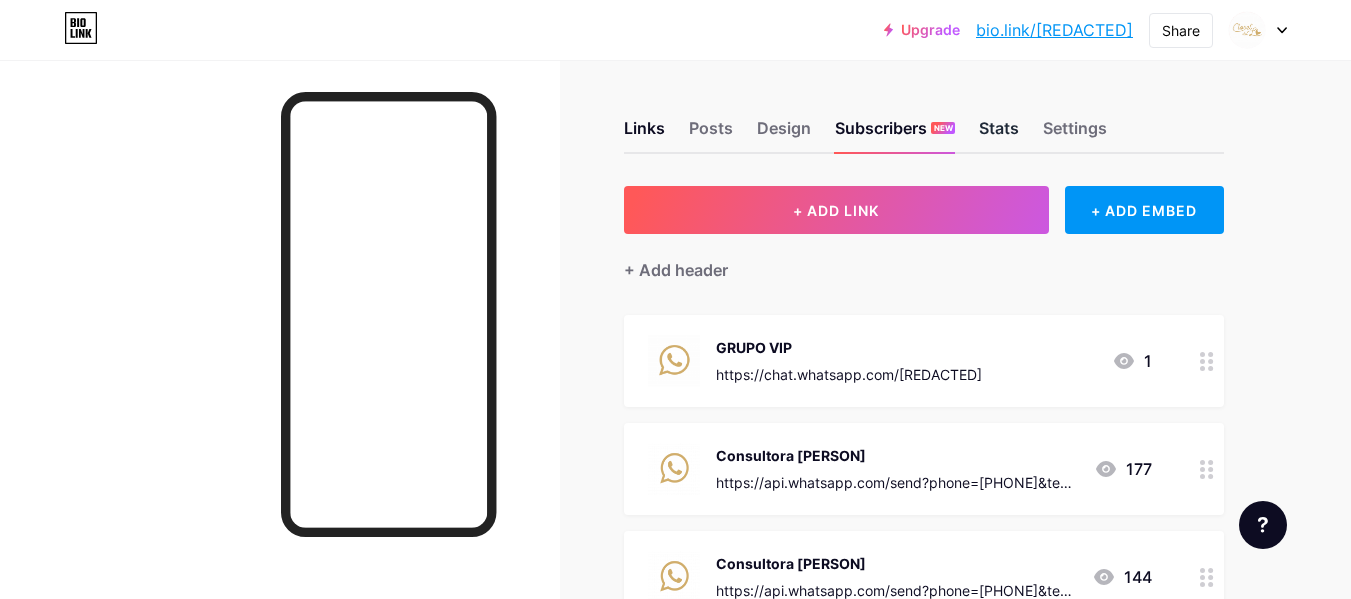 click on "Stats" at bounding box center (999, 134) 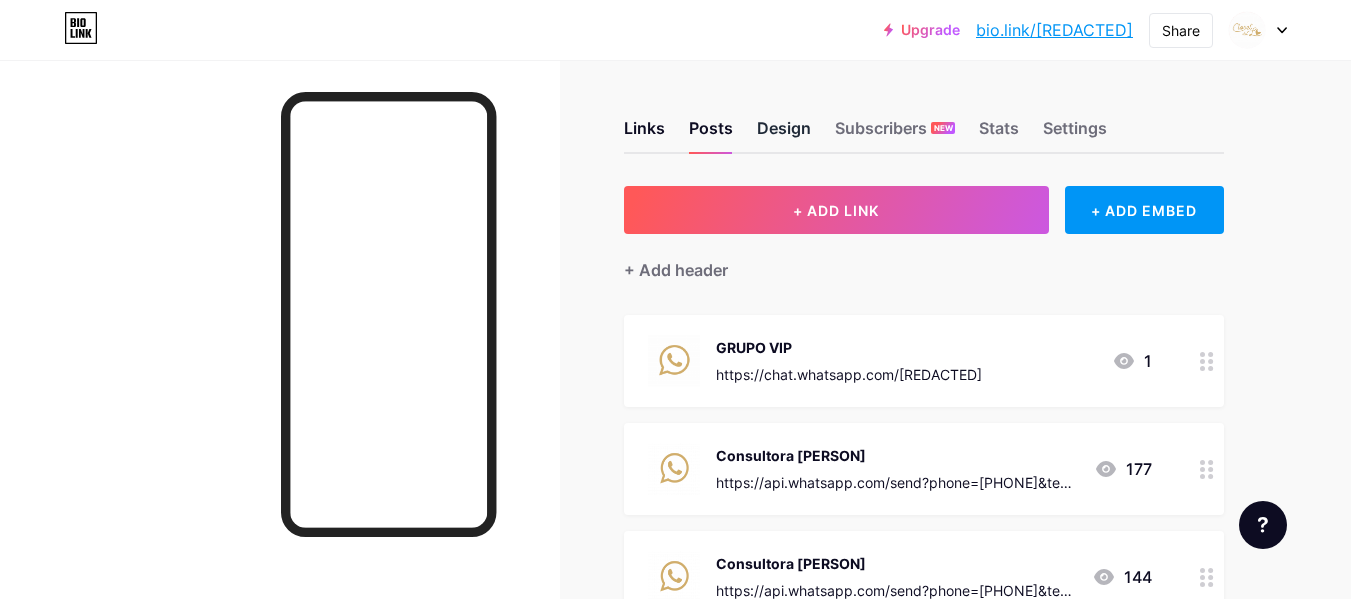 click on "Design" at bounding box center [784, 134] 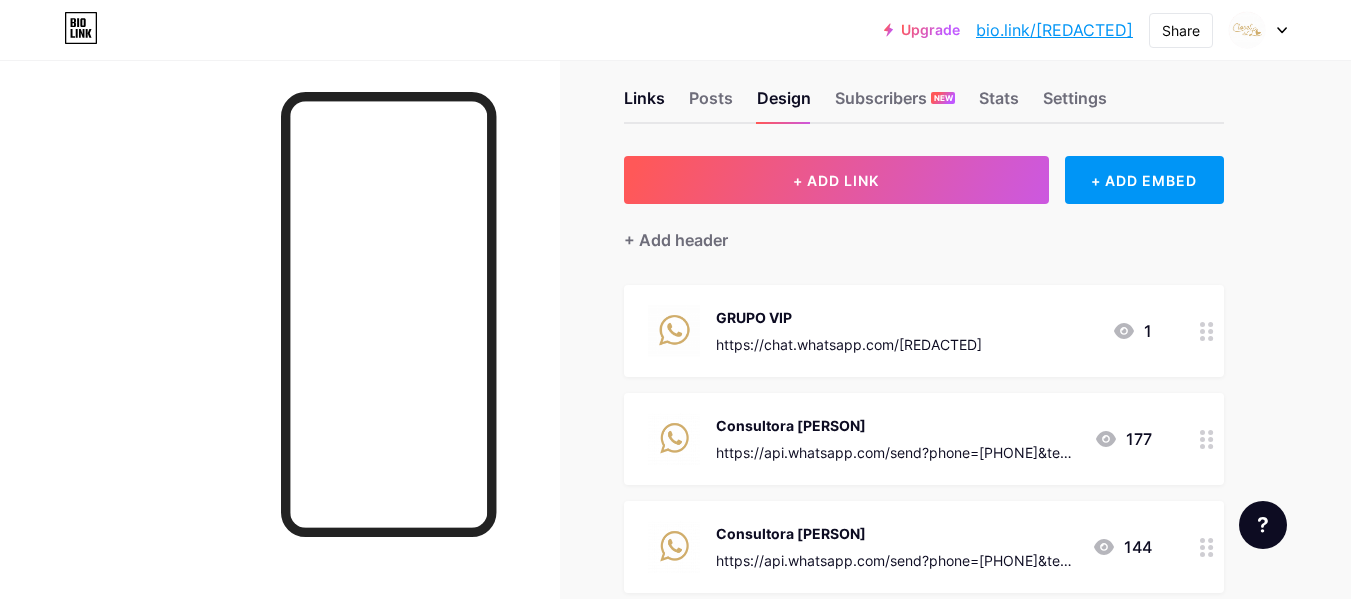 scroll, scrollTop: 472, scrollLeft: 0, axis: vertical 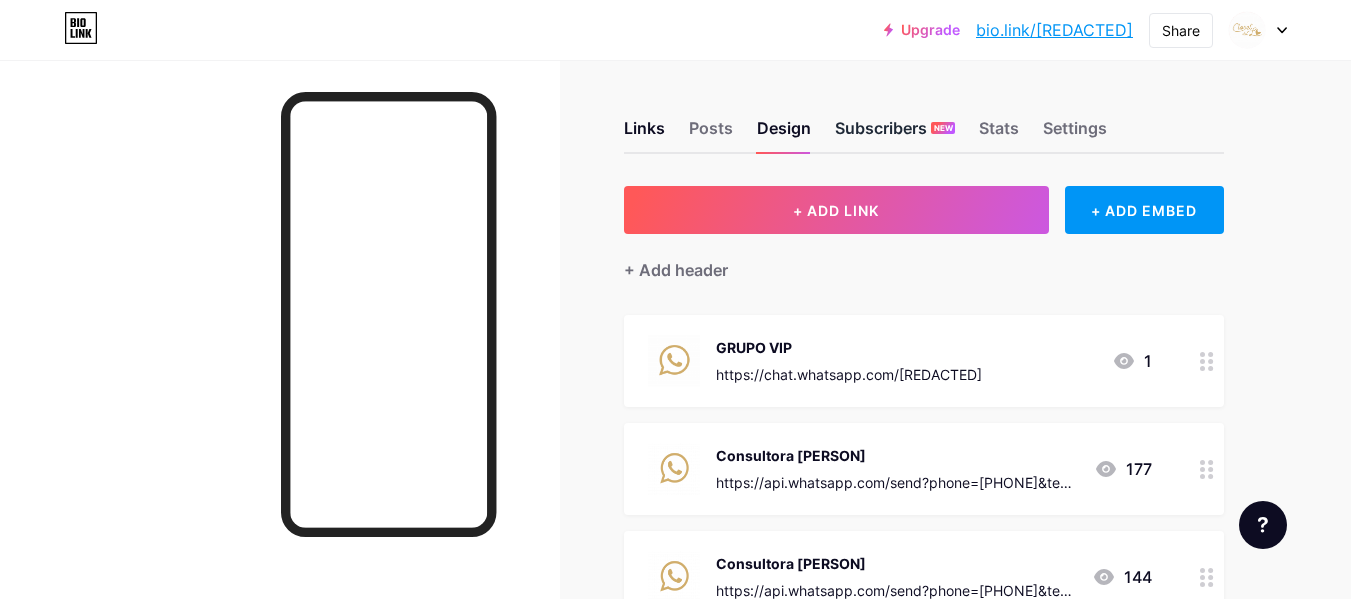 click on "Subscribers
NEW" at bounding box center (895, 134) 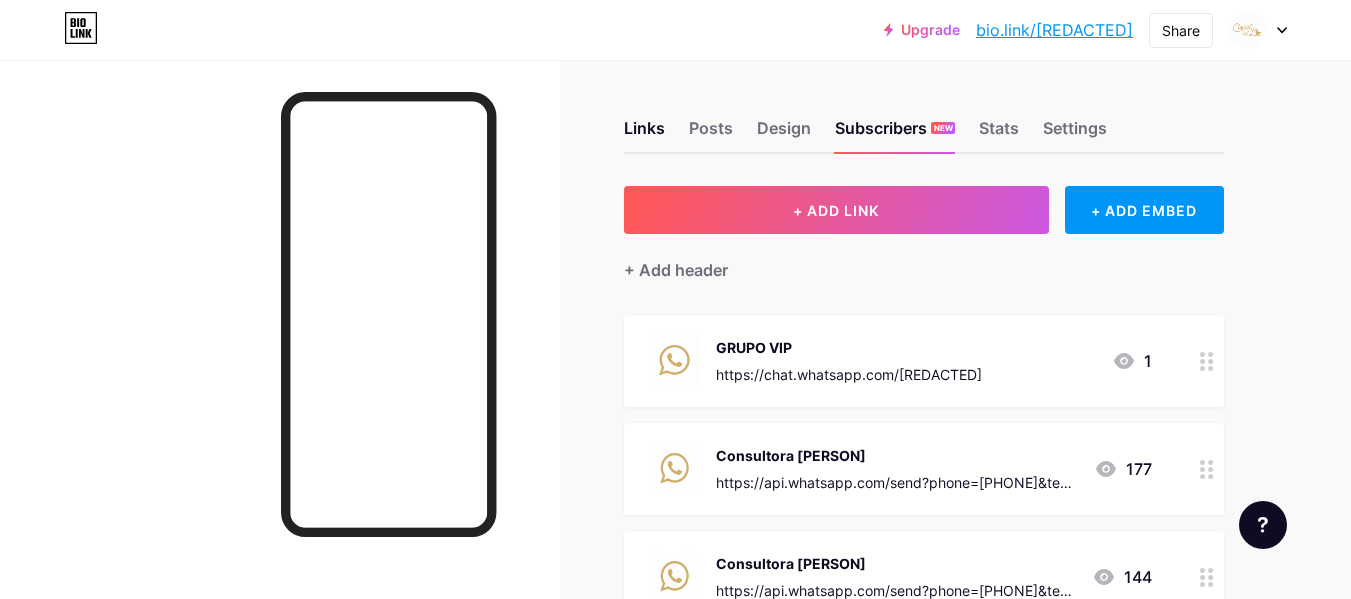 click on "Links
Posts
Design
Subscribers
NEW
Stats
Settings" at bounding box center [924, 119] 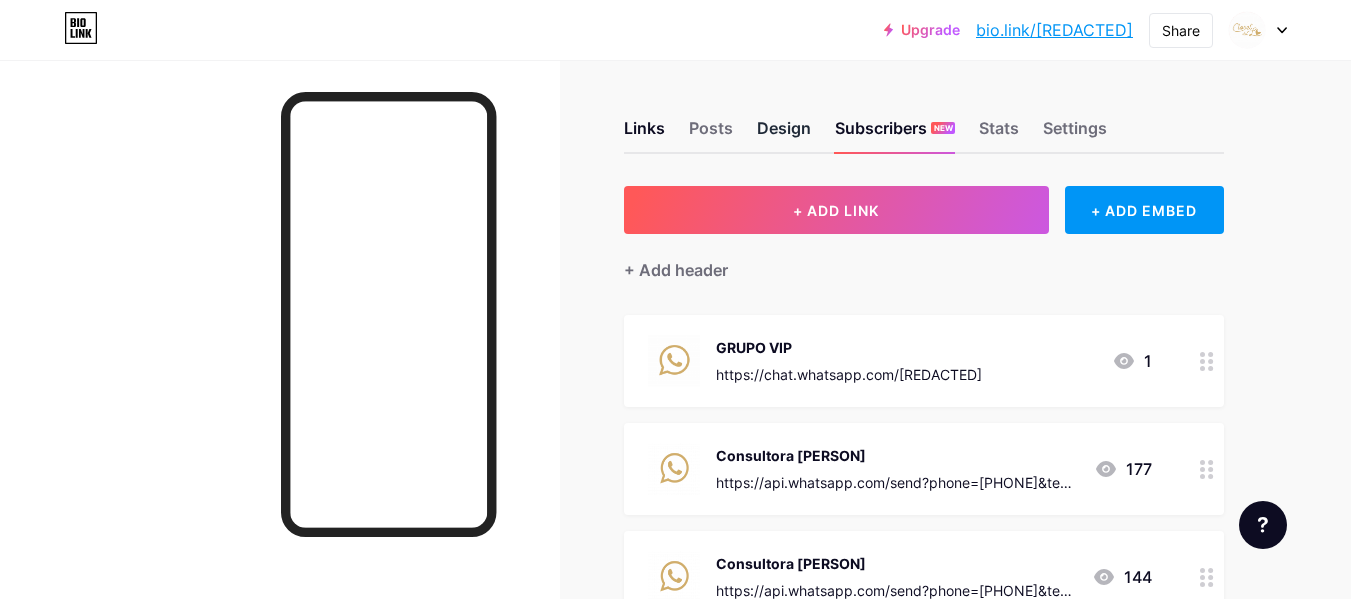 click on "Design" at bounding box center (784, 134) 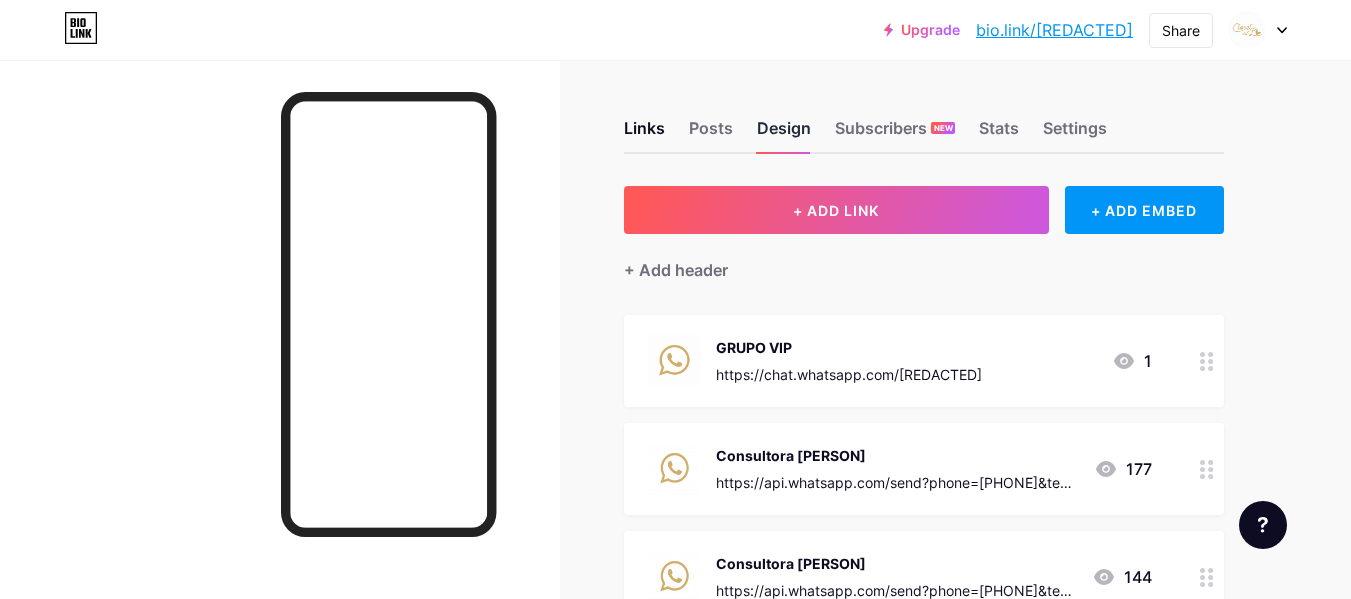 click on "Design" at bounding box center [784, 134] 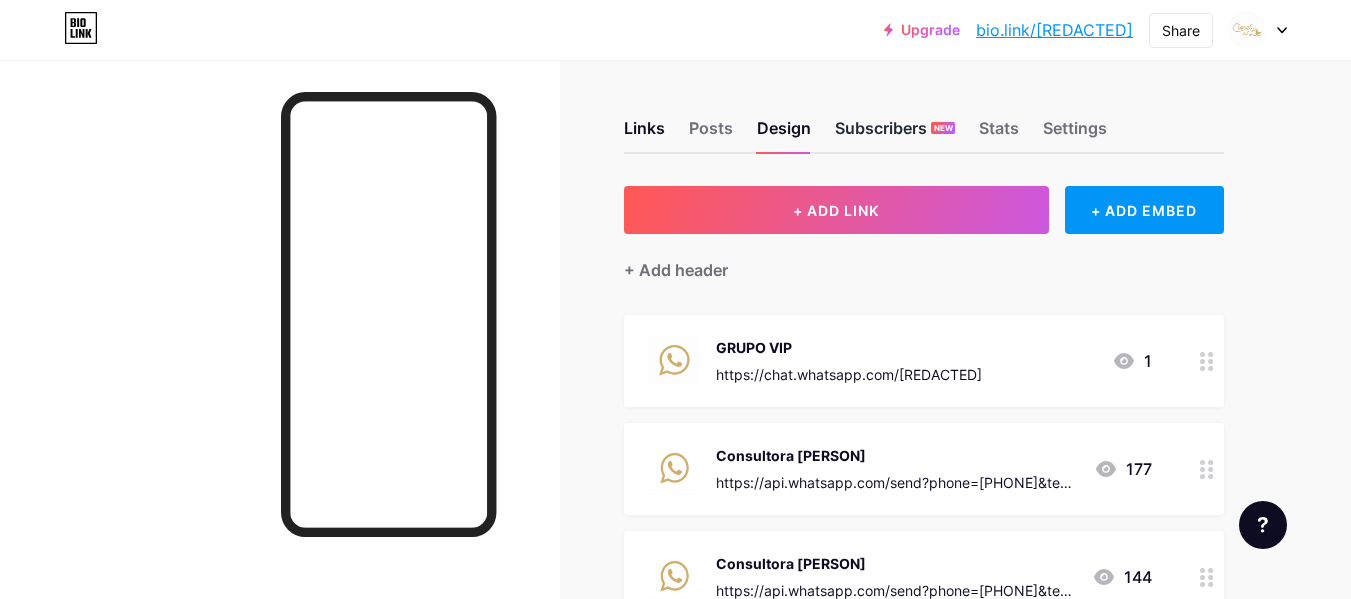 click on "Subscribers
NEW" at bounding box center [895, 134] 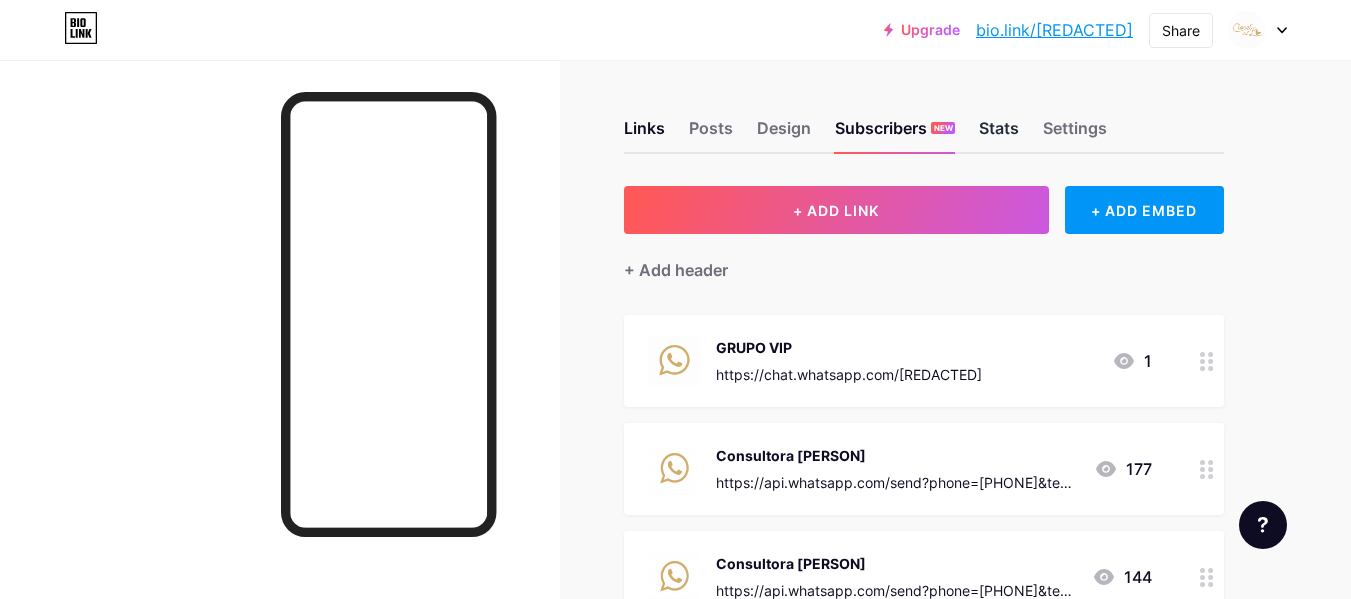 click on "Stats" at bounding box center (999, 134) 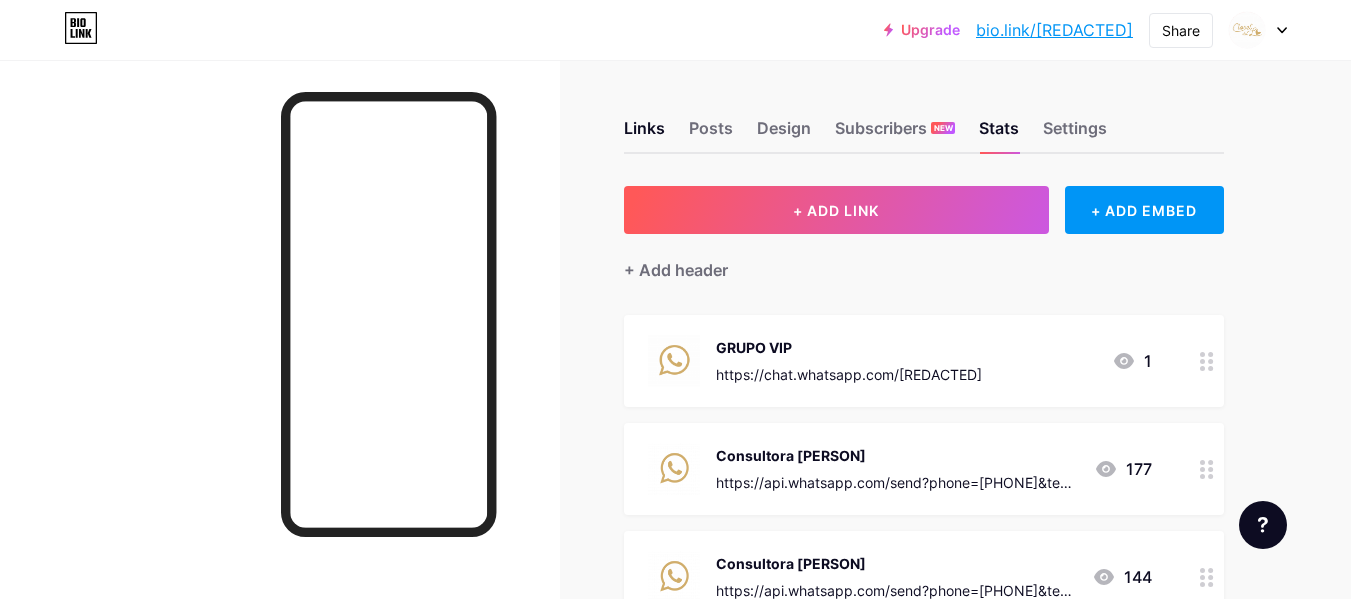 scroll, scrollTop: 472, scrollLeft: 0, axis: vertical 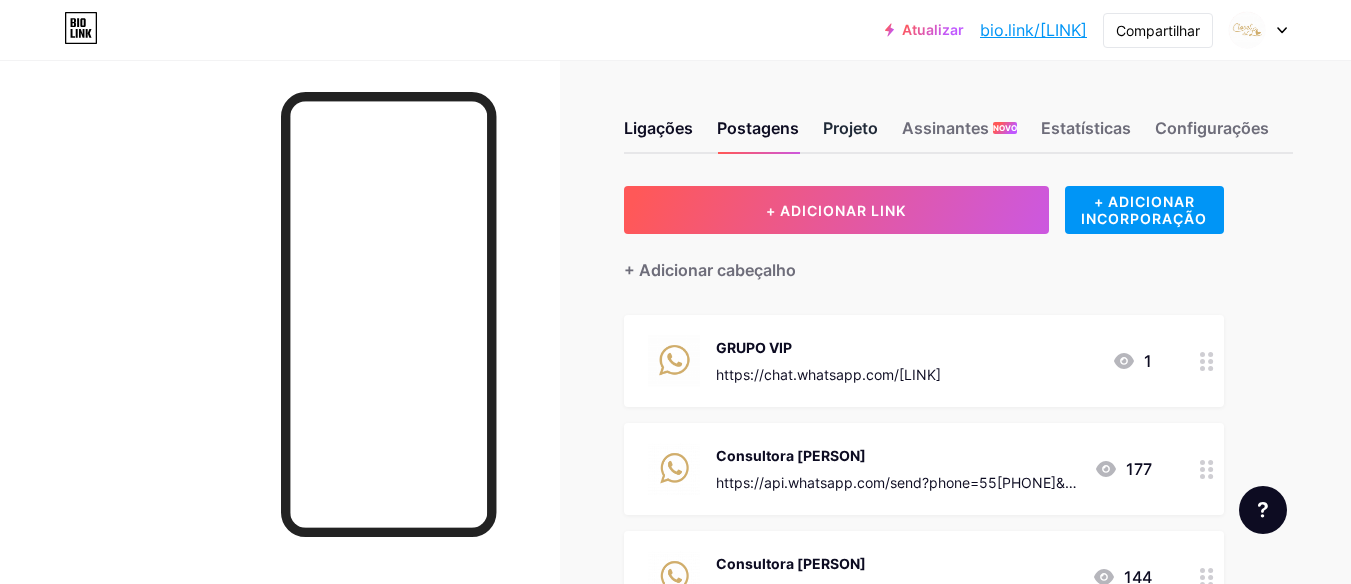 click on "Projeto" at bounding box center [850, 128] 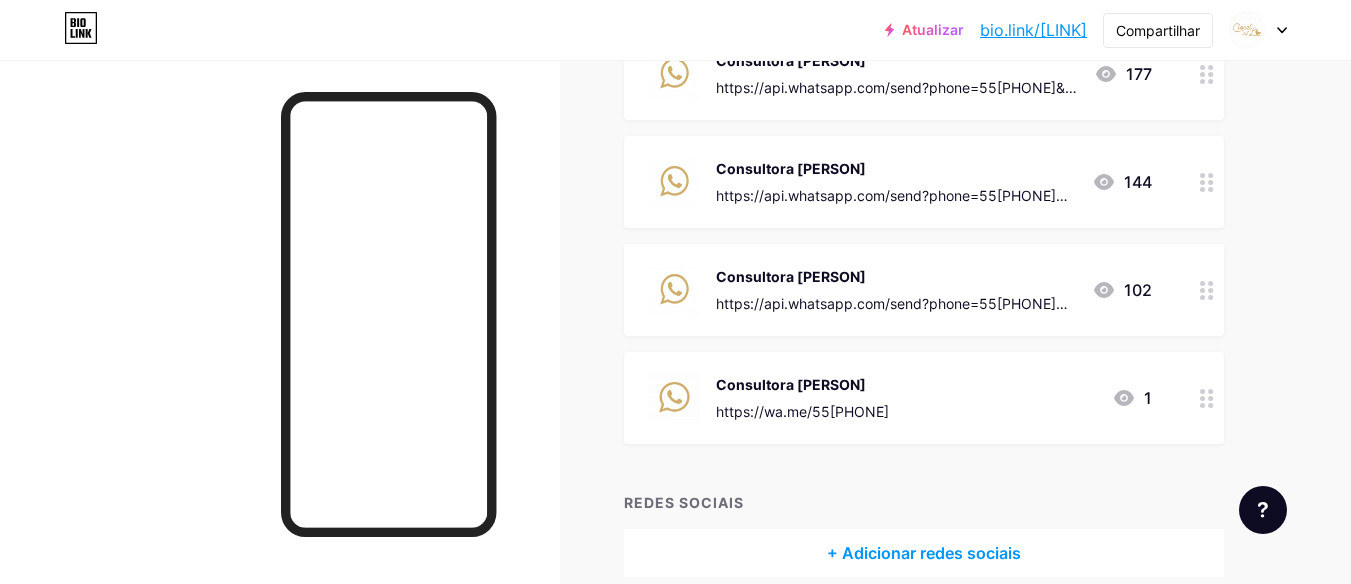 scroll, scrollTop: 487, scrollLeft: 0, axis: vertical 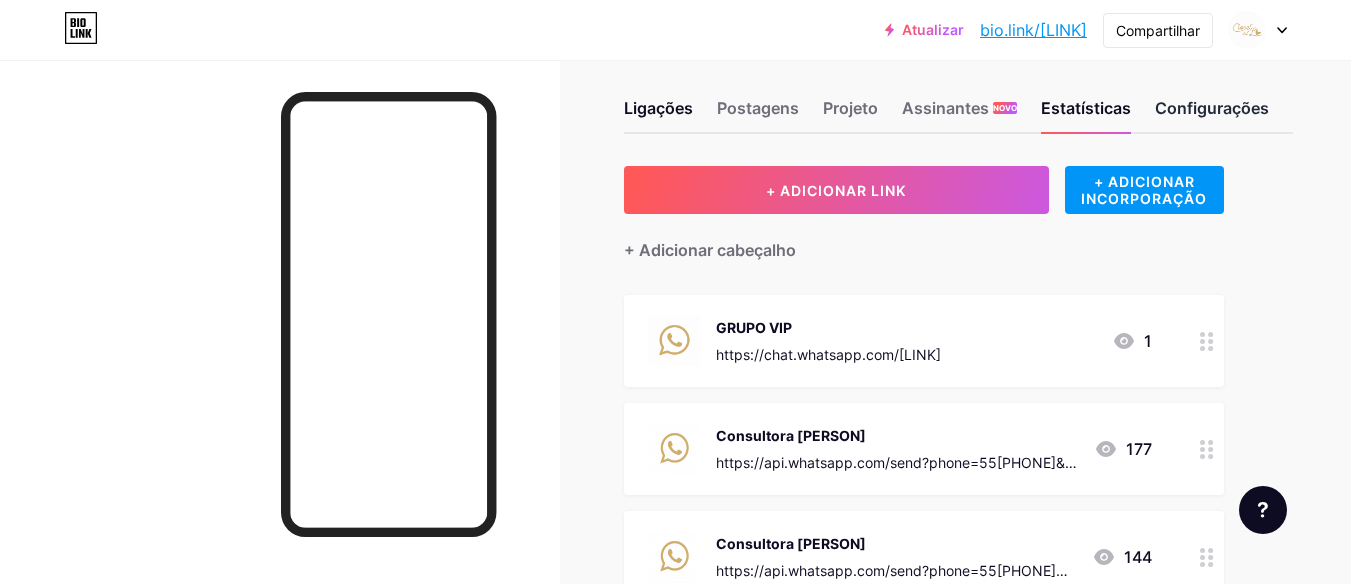 click on "Configurações" at bounding box center [1212, 108] 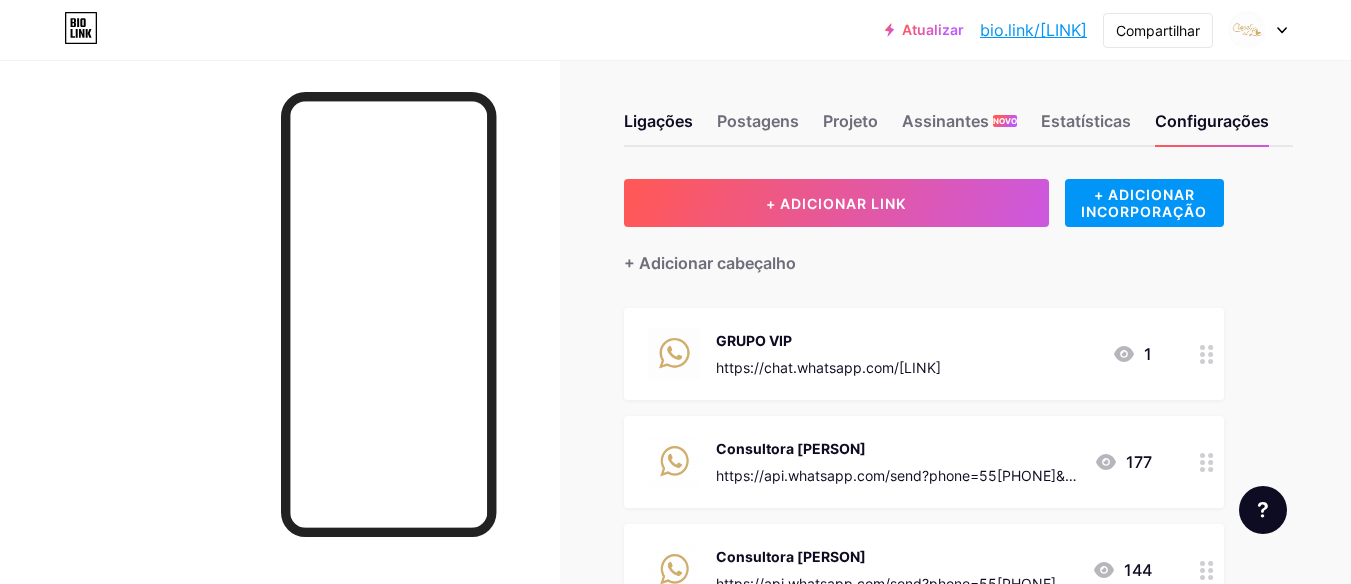 scroll, scrollTop: 0, scrollLeft: 0, axis: both 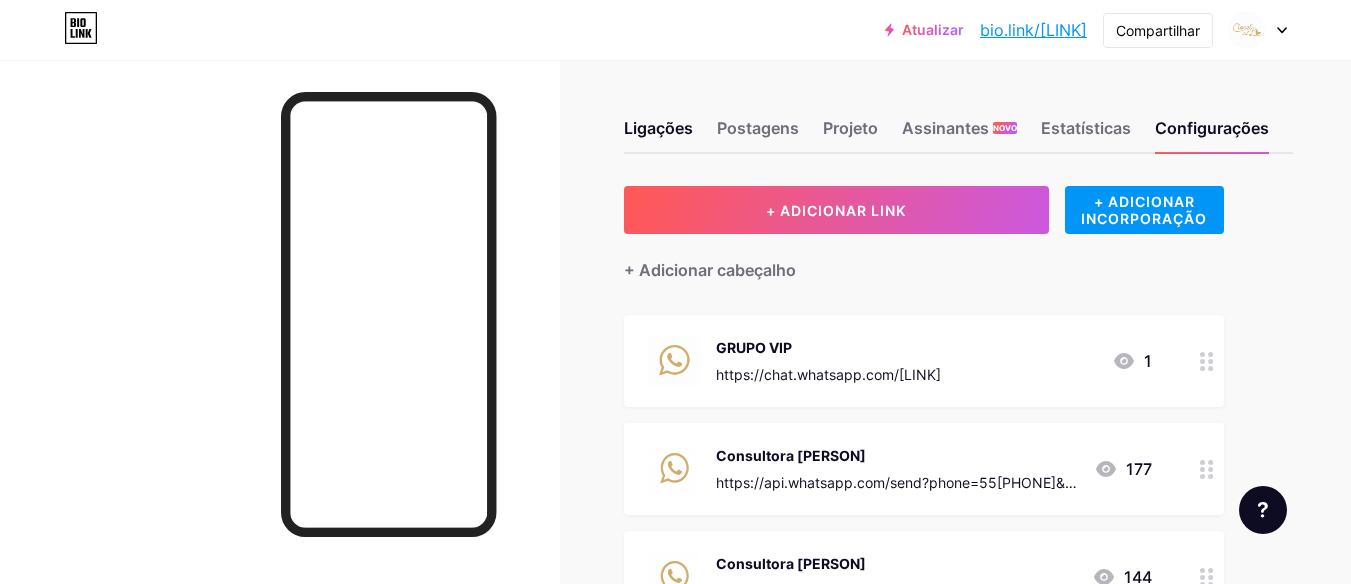 click at bounding box center [1258, 30] 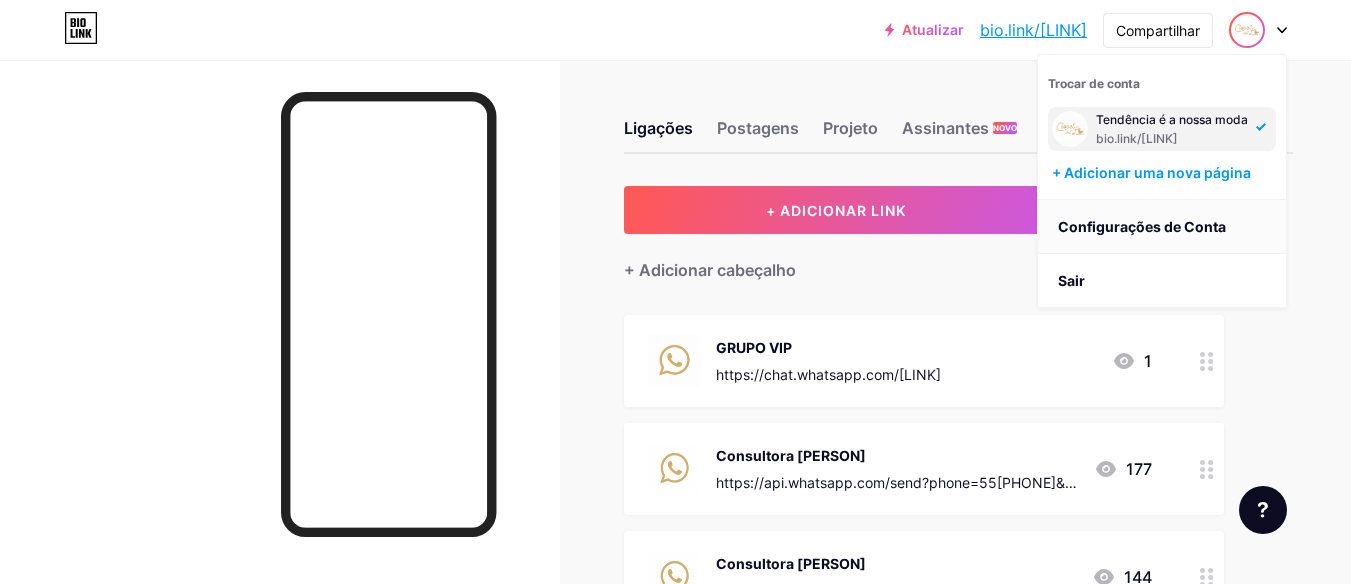 click on "Configurações de Conta" at bounding box center (1142, 226) 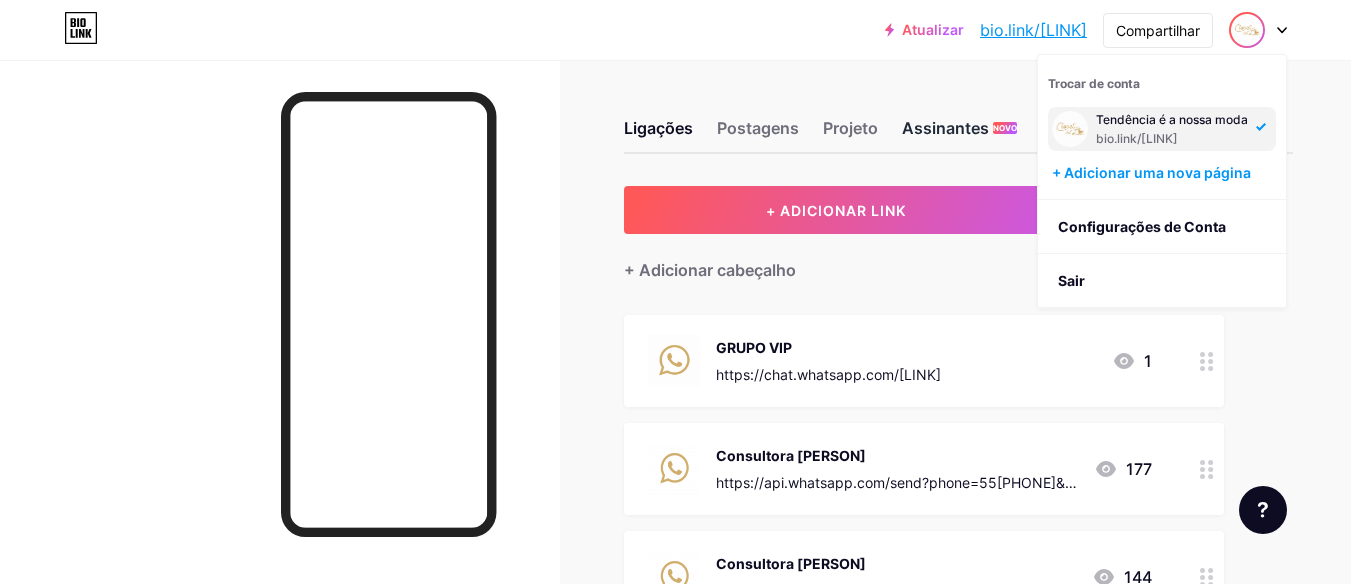 click on "Assinantes" at bounding box center (758, 128) 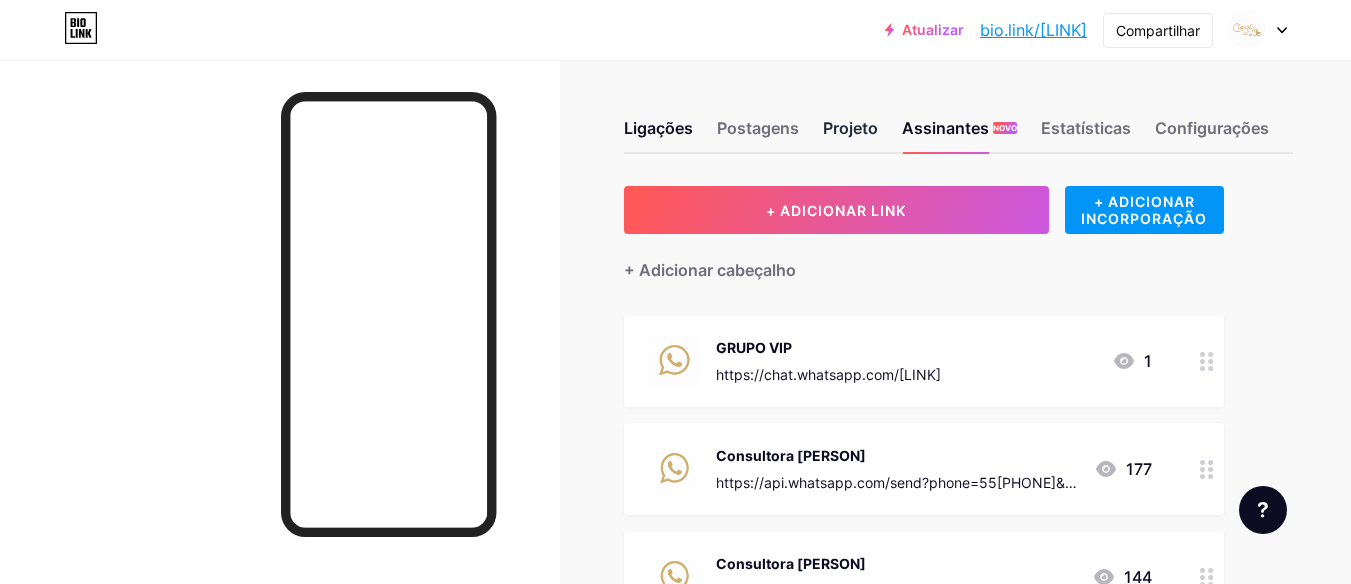 click on "Projeto" at bounding box center (758, 128) 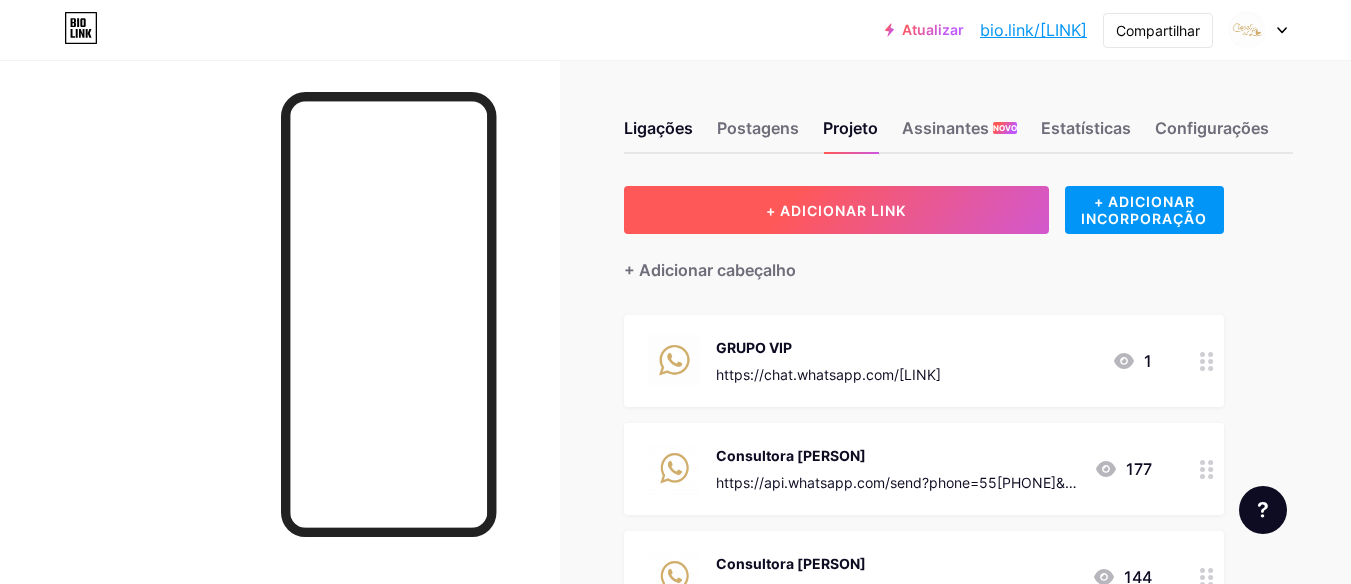 click on "+ ADICIONAR LINK" at bounding box center [836, 210] 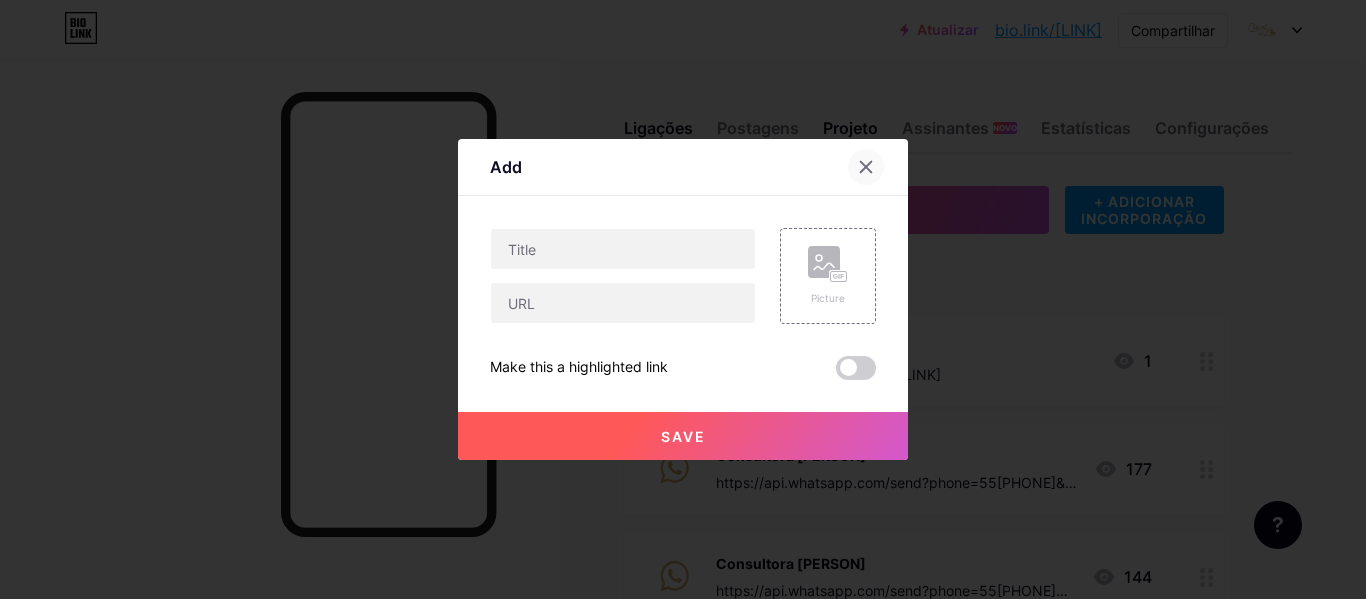 click at bounding box center [866, 167] 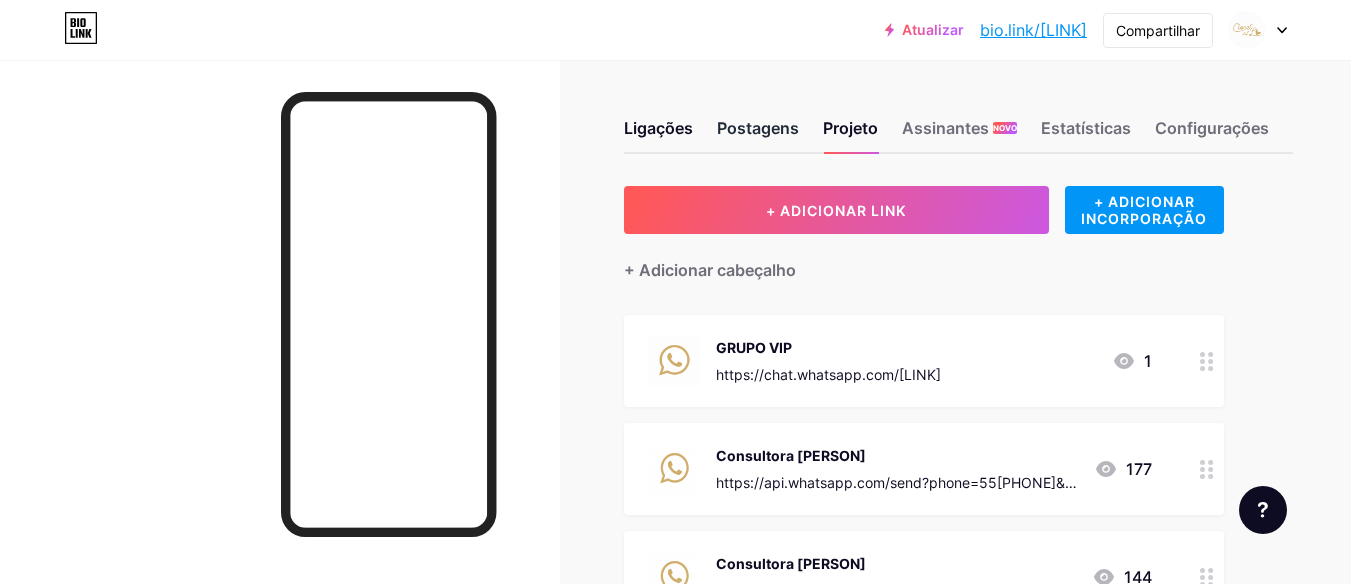 click on "Postagens" at bounding box center [758, 128] 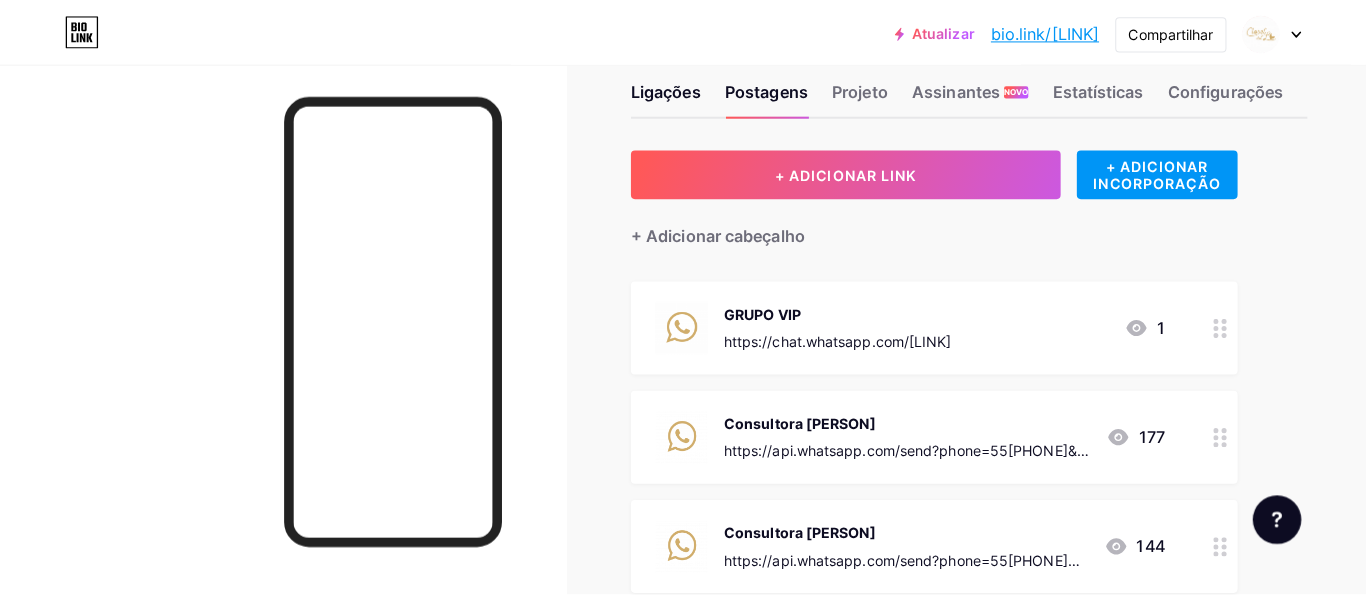 scroll, scrollTop: 0, scrollLeft: 0, axis: both 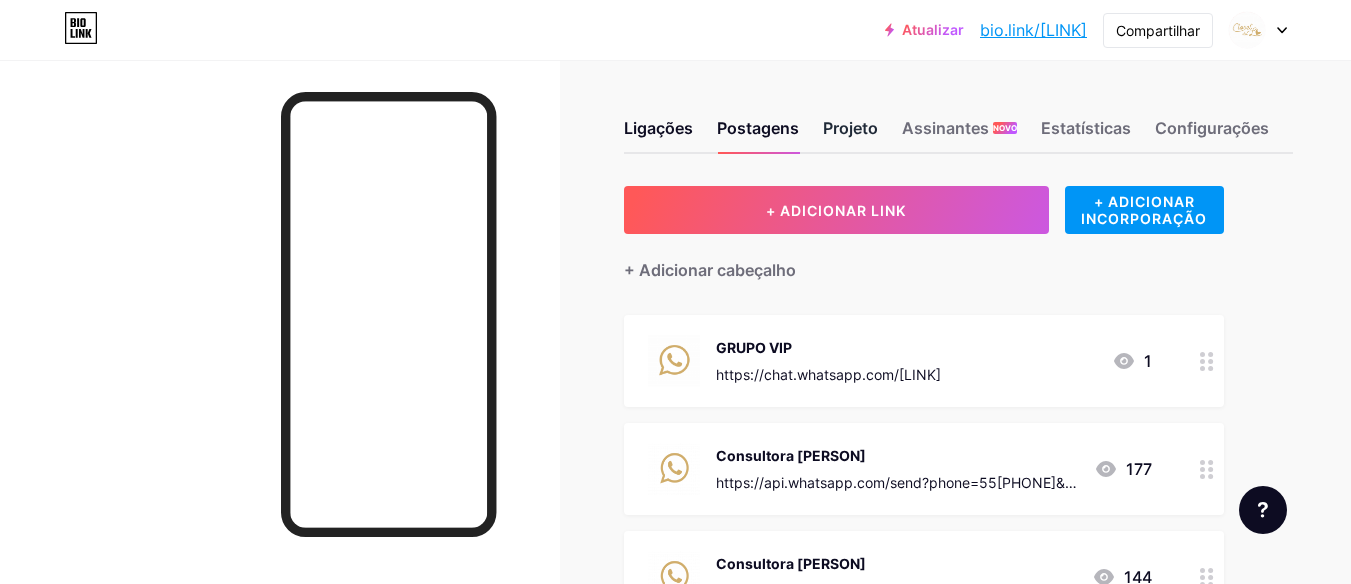 click on "Projeto" at bounding box center (850, 128) 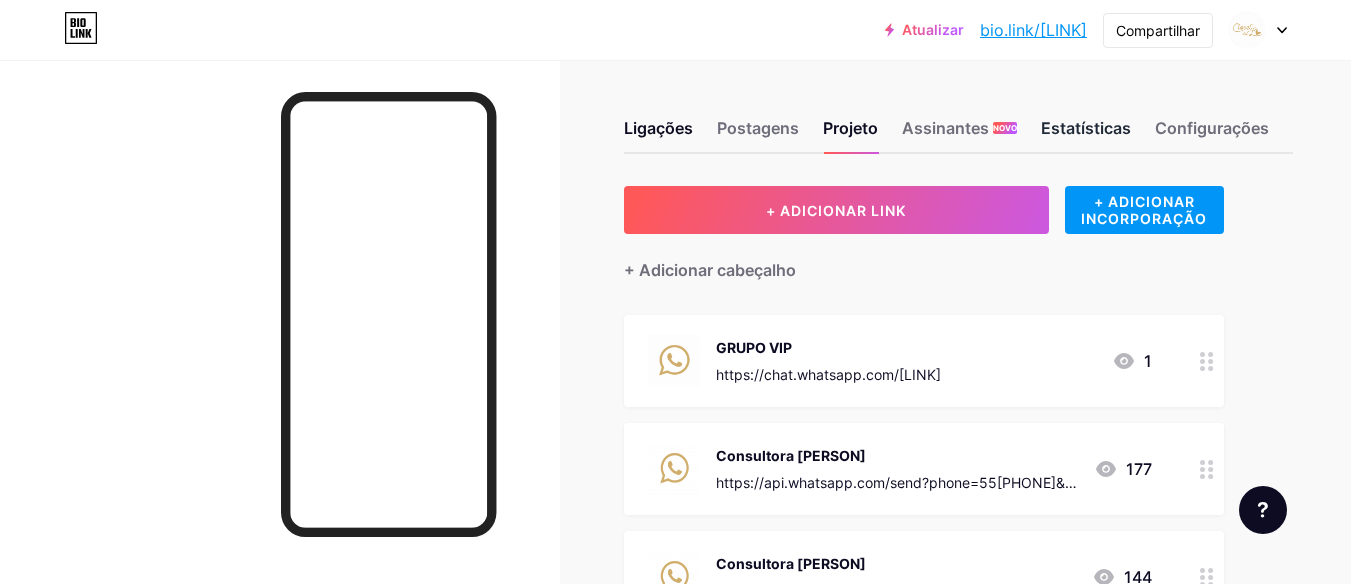 click on "Estatísticas" at bounding box center (758, 128) 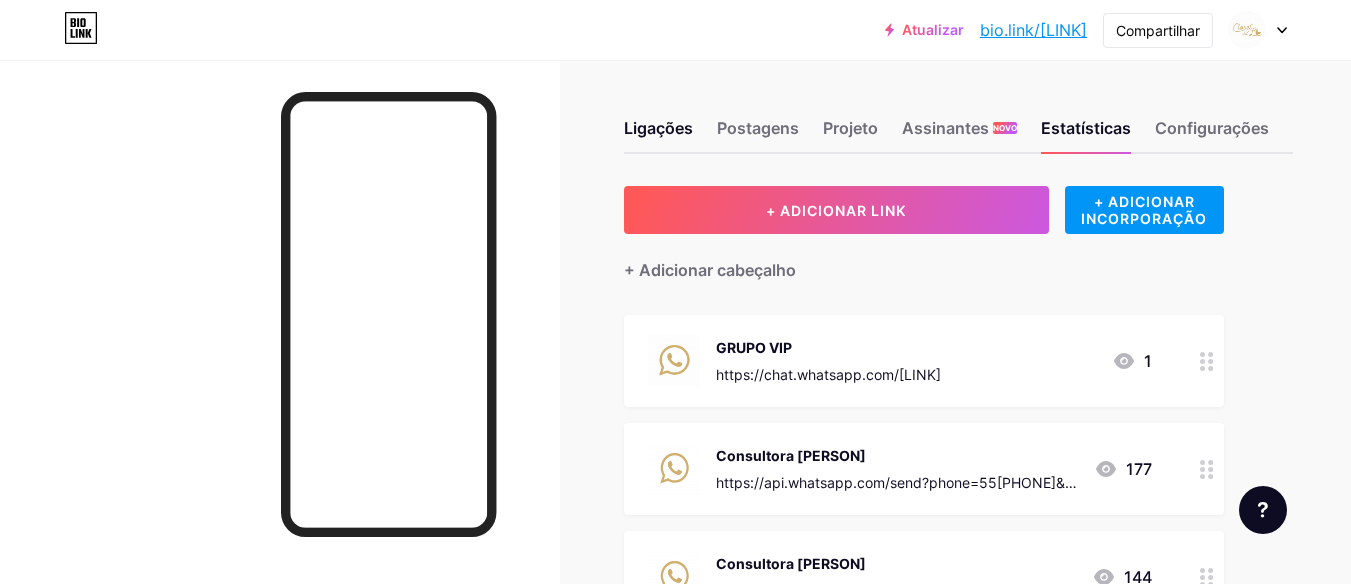 click on "Atualizar" at bounding box center [933, 29] 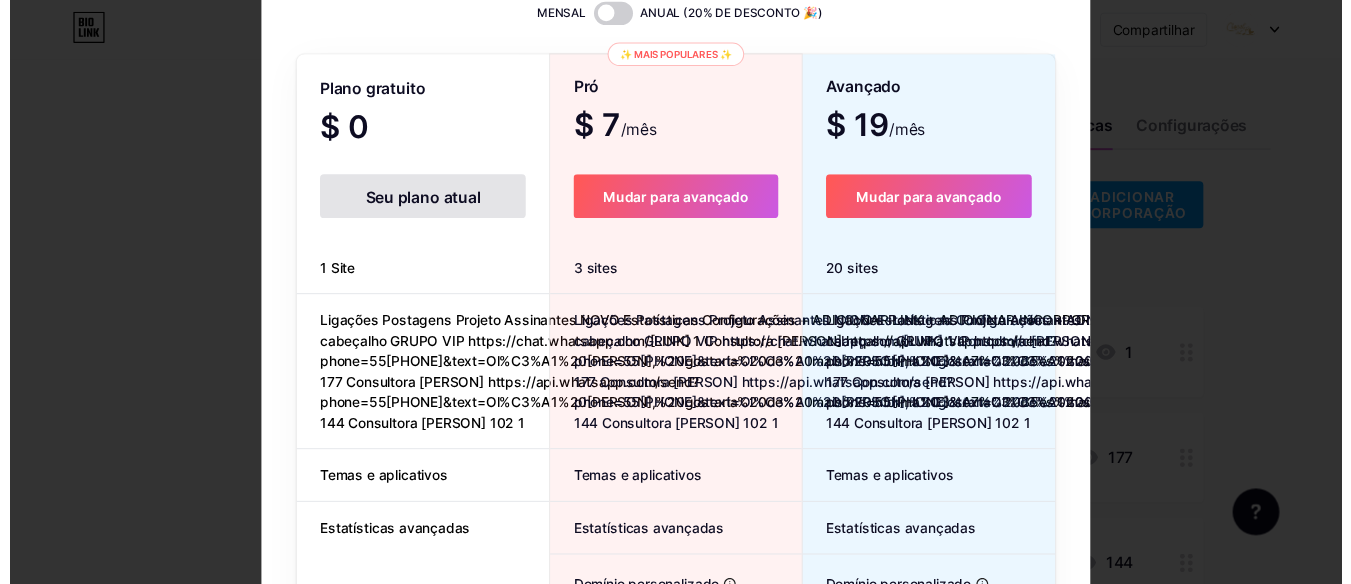 scroll, scrollTop: 0, scrollLeft: 0, axis: both 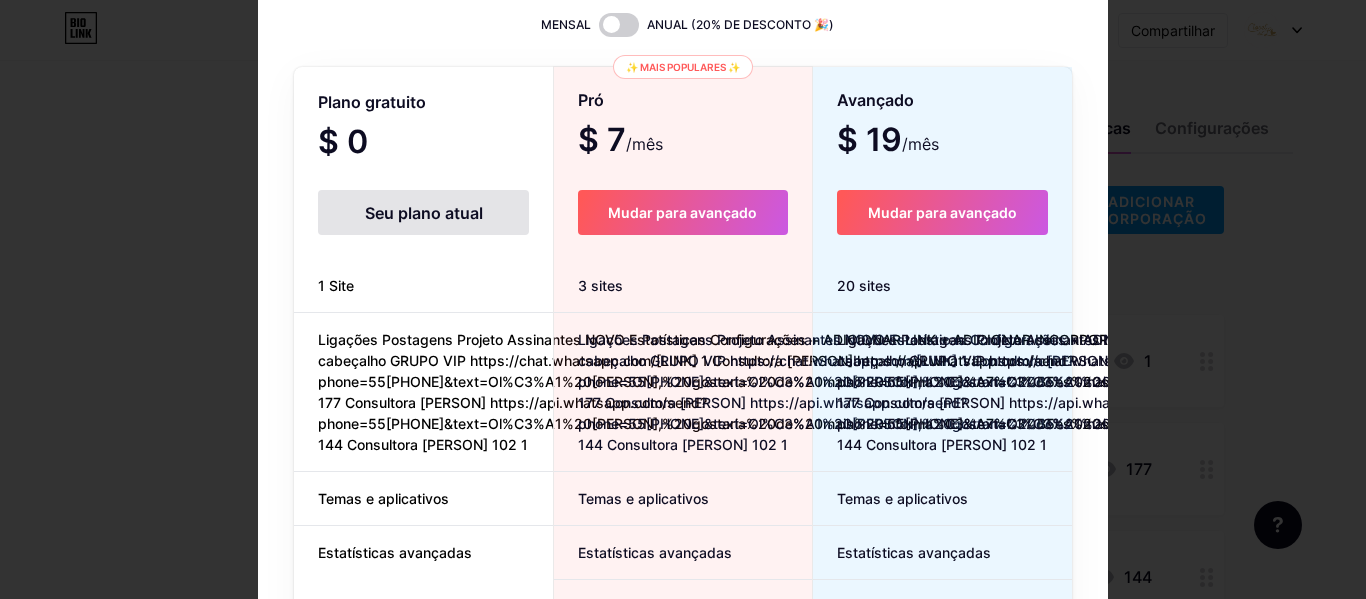click at bounding box center (683, 299) 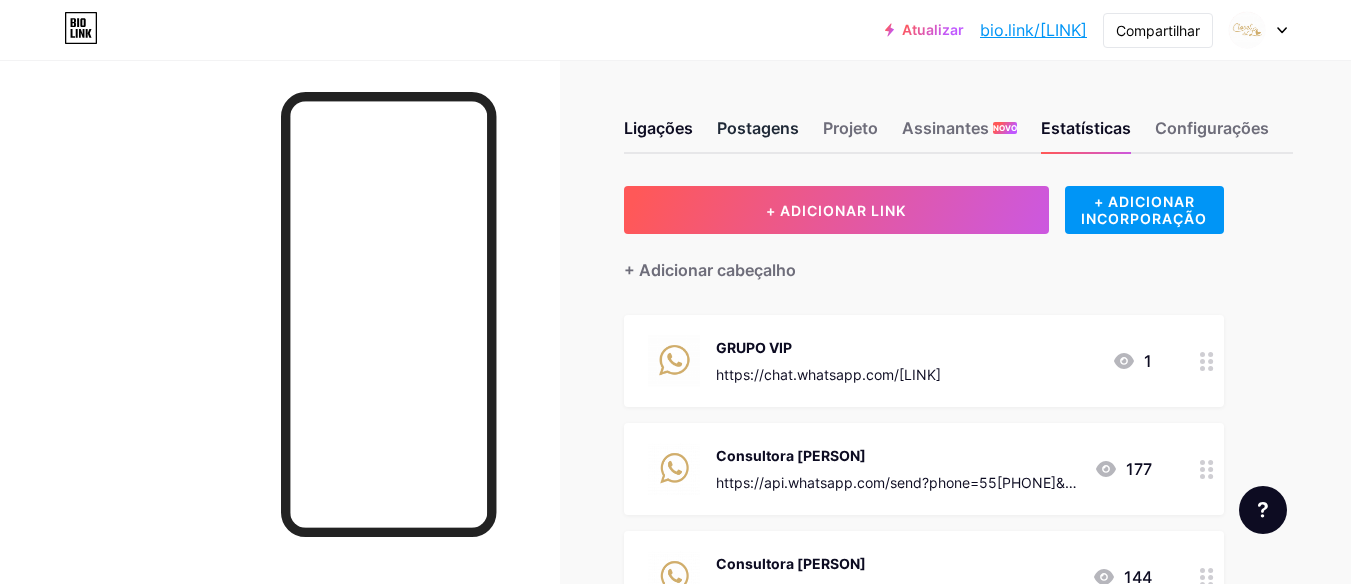 click on "Postagens" at bounding box center [758, 128] 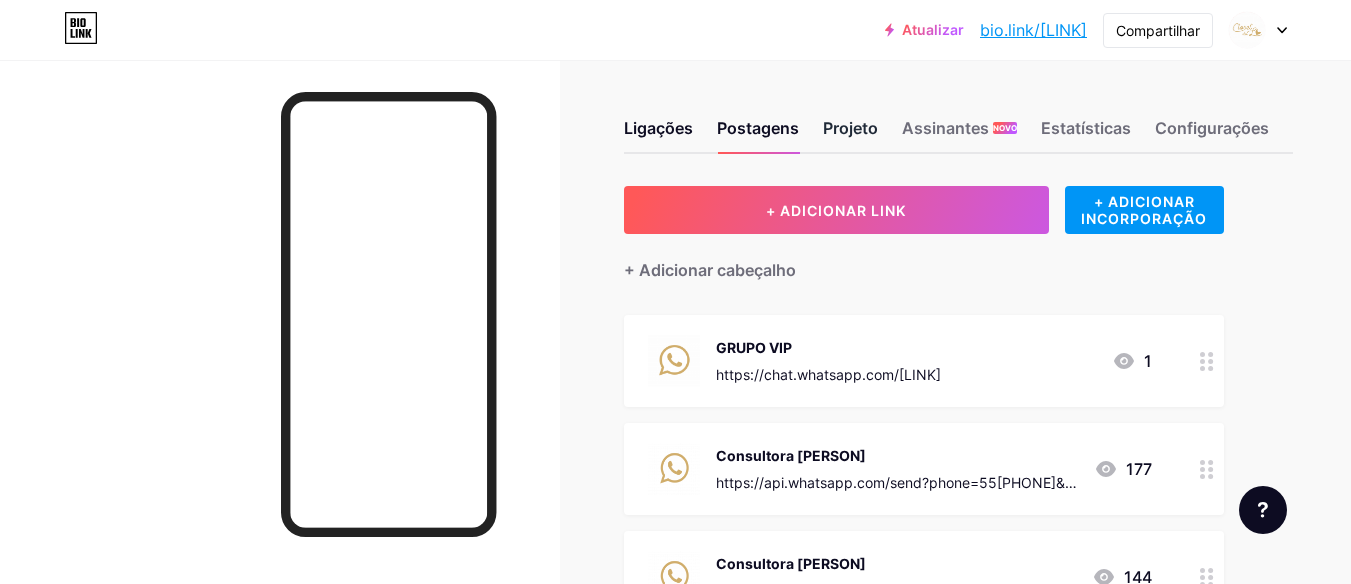 click on "Projeto" at bounding box center [850, 128] 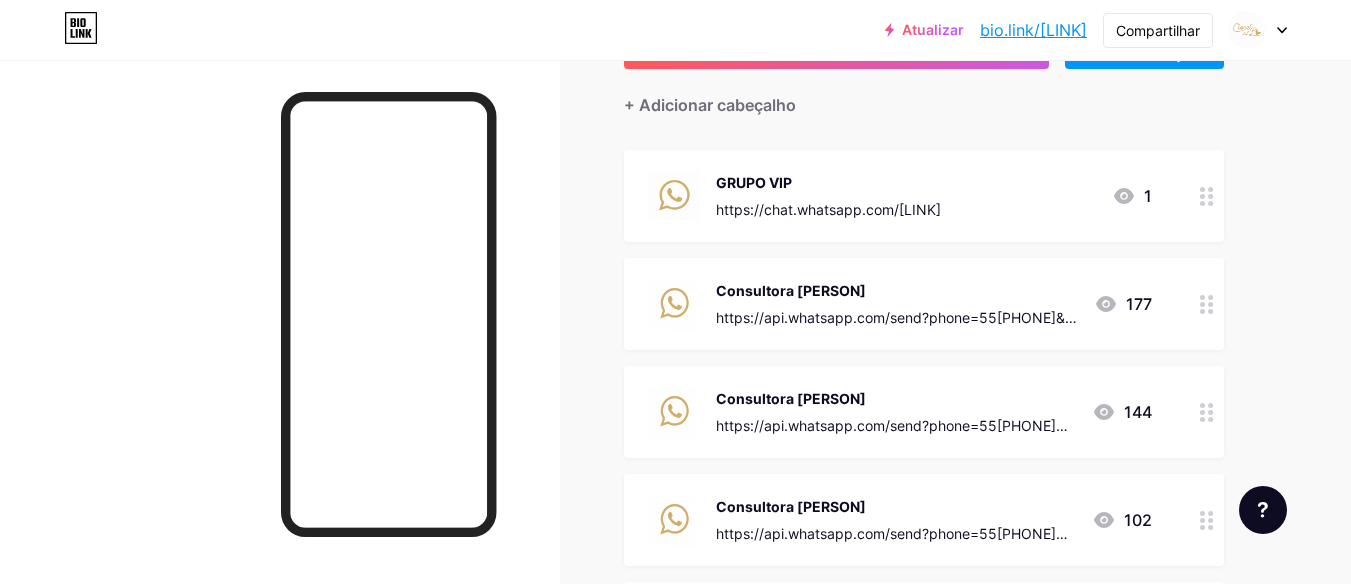 scroll, scrollTop: 233, scrollLeft: 0, axis: vertical 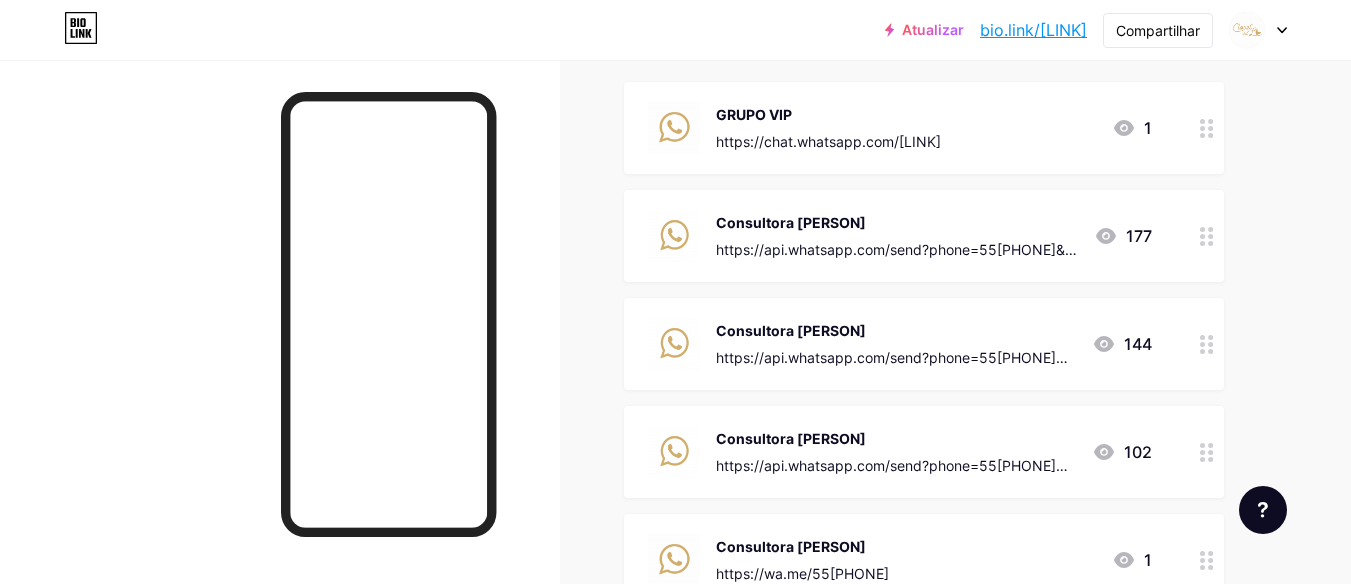 click on "Ligações
Postagens
Projeto
Assinantes
NOVO
Estatísticas
Configurações       + ADICIONAR LINK     + ADICIONAR INCORPORAÇÃO
+ Adicionar cabeçalho
GRUPO VIP
https://chat.whatsapp.com/LMtBNKNs1XE7FmcSb0U7tz
1
Consultora Jennyfer
https://api.whatsapp.com/send?phone=5593991741792&text=Ol%C3%A1%20Jennyfer,%20gostaria%20de%20mais%20informa%C3%A7%C3%B5es%20sobre%20o%20look.%20
177
Consultora Vitória
https://api.whatsapp.com/send?phone=5593984207967&text=Ol%C3%A1%20Vit%C3%B3ria,%20gostaria%20de%20mais%20informa%C3%A7%C3%B5es%20sobre%20o%20look.%20
144
Consultora Cris
102
1" at bounding box center [688, 333] 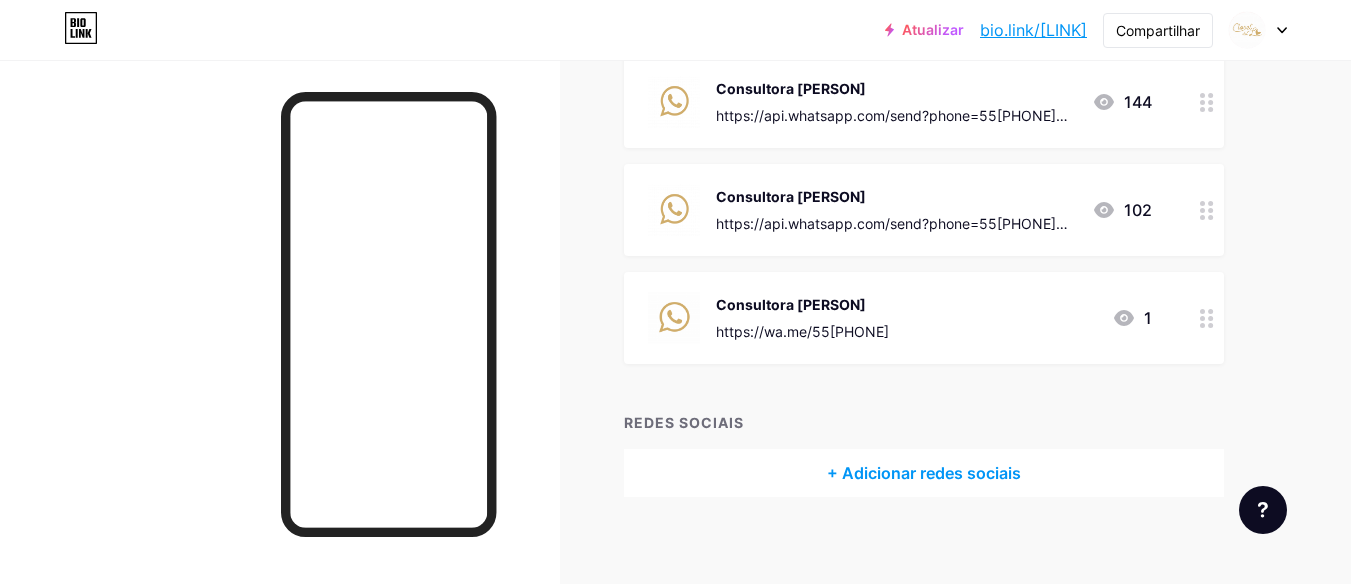 scroll, scrollTop: 487, scrollLeft: 0, axis: vertical 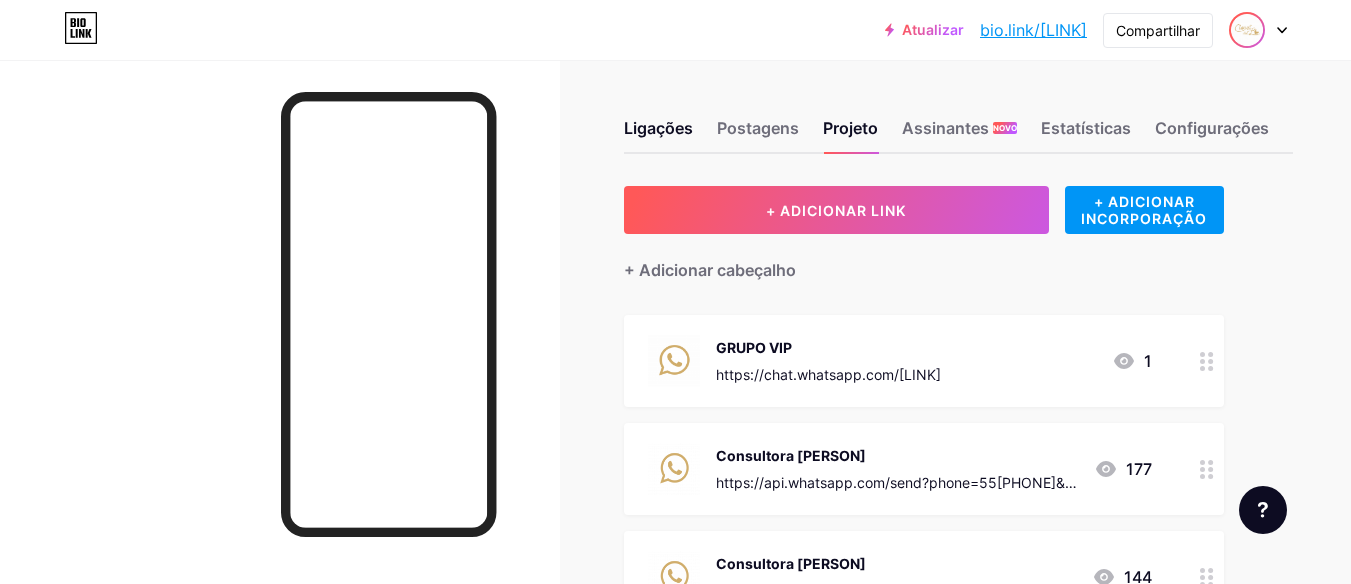 click at bounding box center (1247, 30) 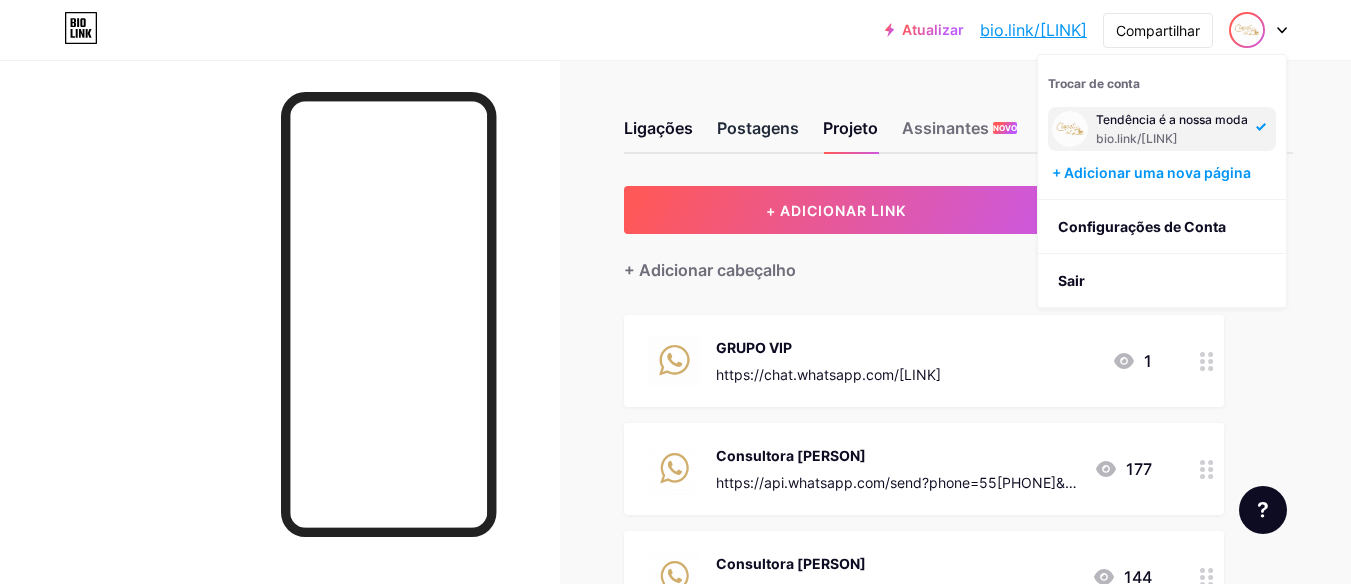 click on "Postagens" at bounding box center [758, 128] 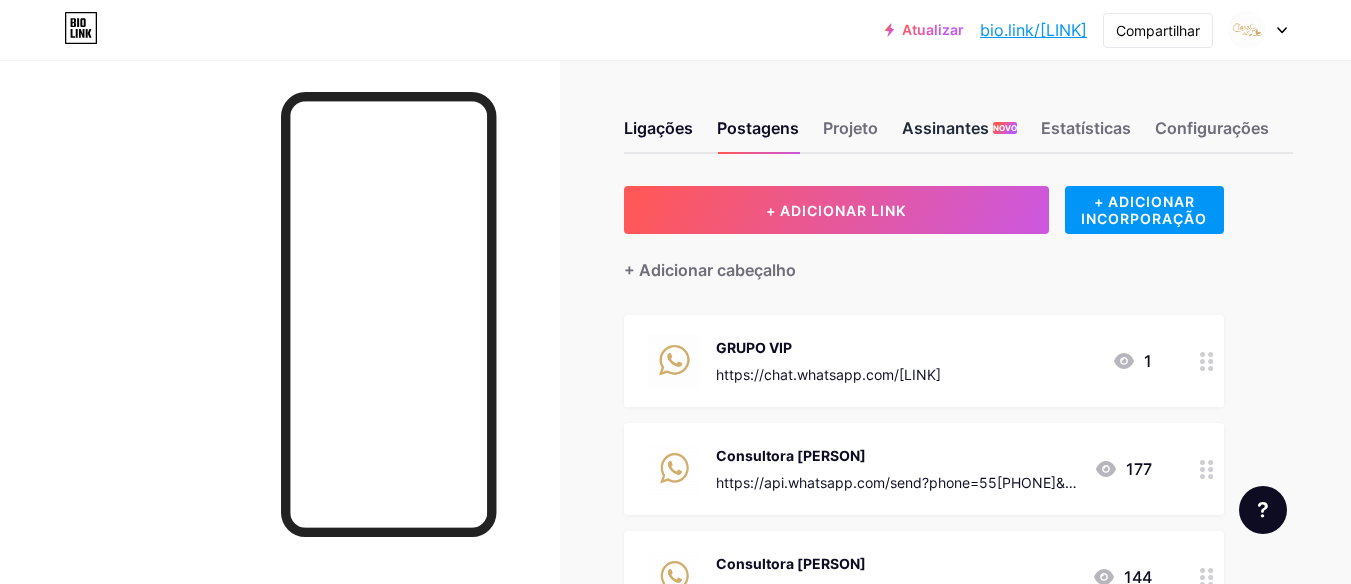 click on "NOVO" at bounding box center [1005, 128] 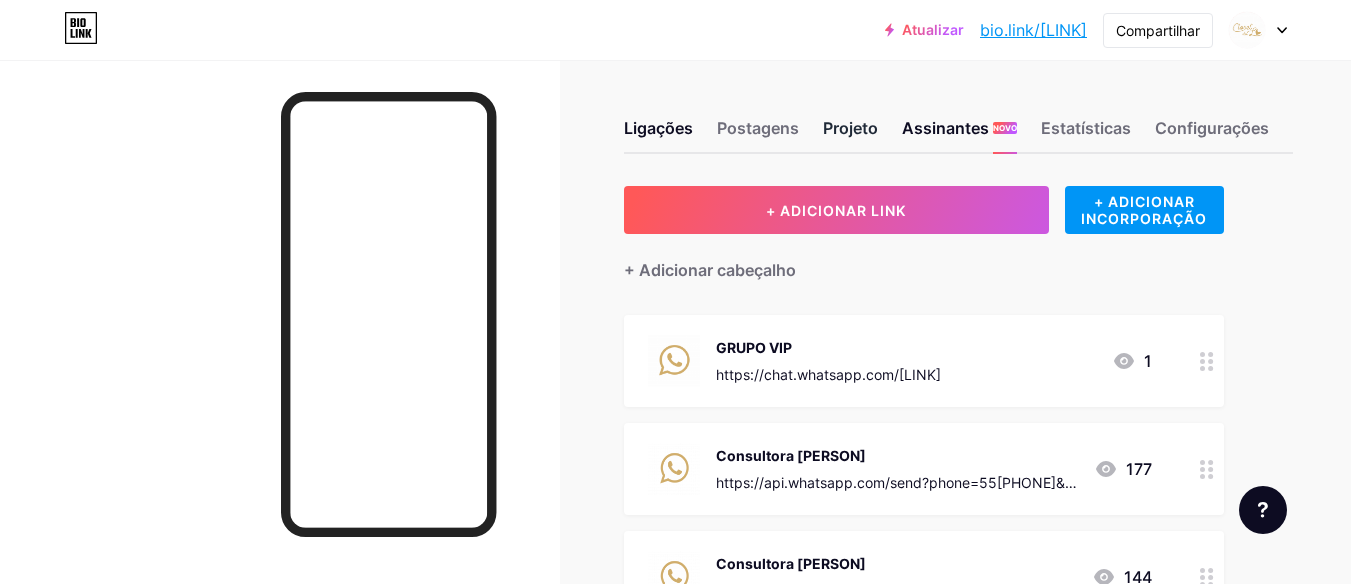 click on "Projeto" at bounding box center (758, 128) 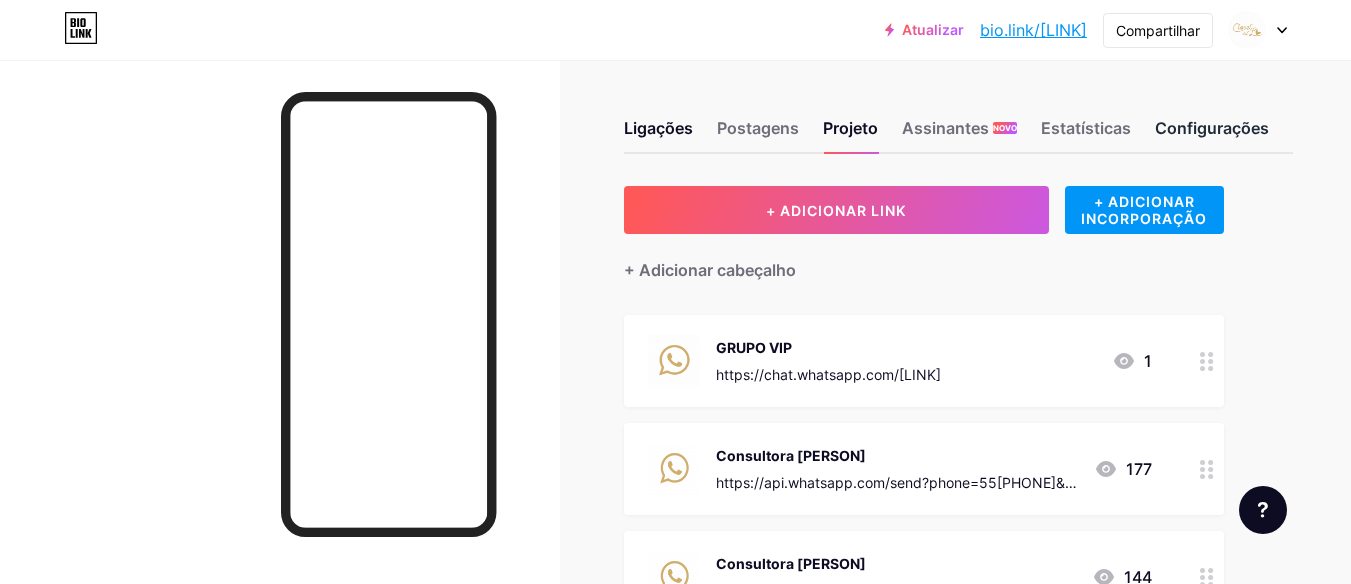 click on "Configurações" at bounding box center (1212, 134) 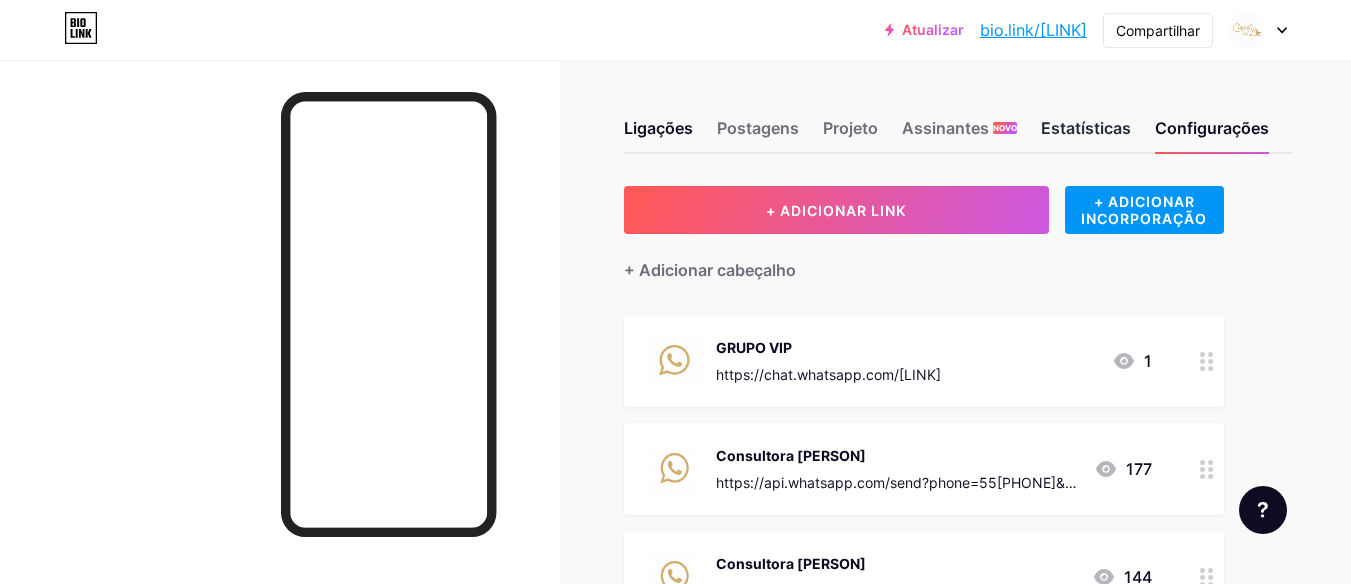 click on "Estatísticas" at bounding box center (1086, 134) 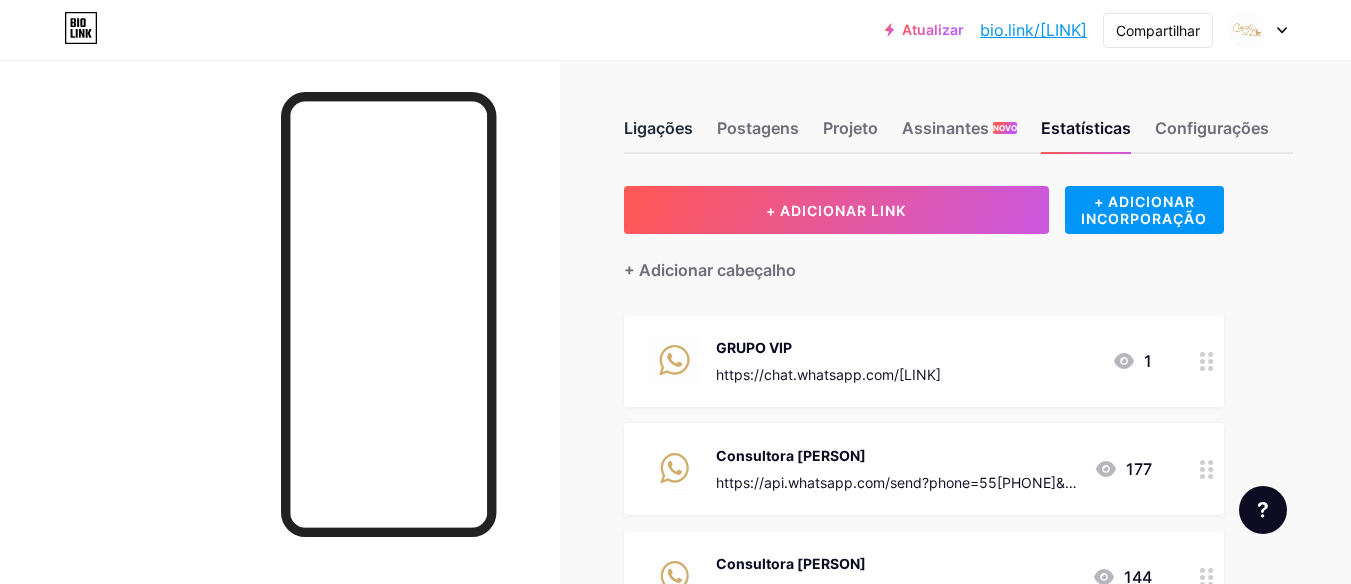 click on "Ligações" at bounding box center [658, 128] 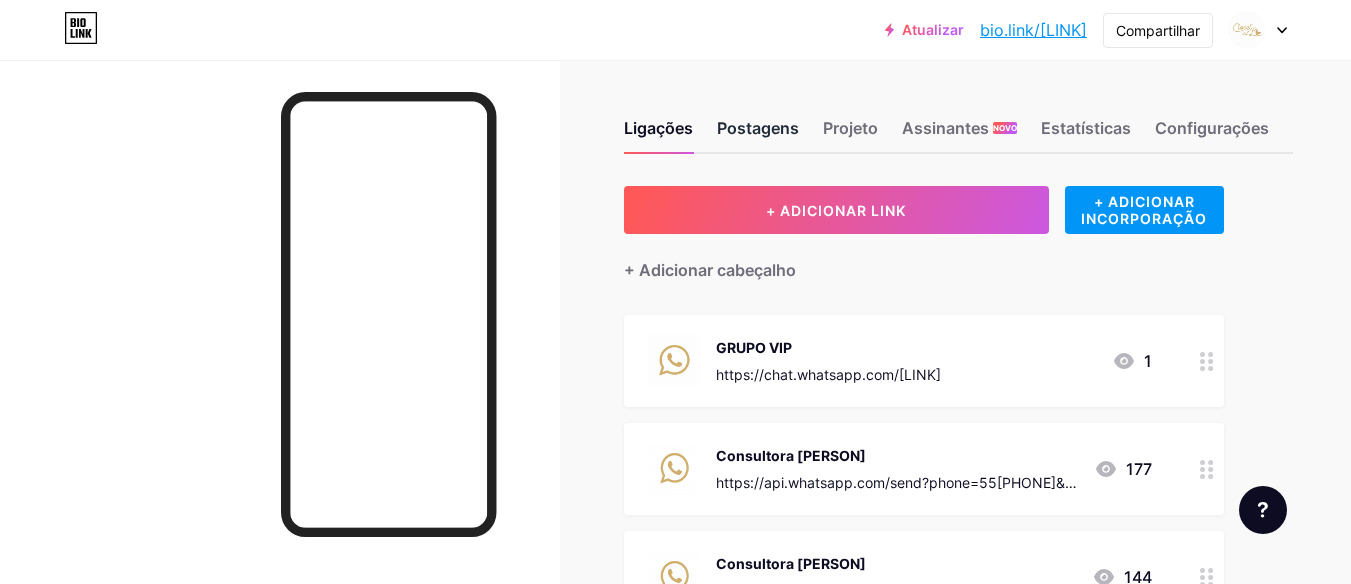 click on "Postagens" at bounding box center [758, 128] 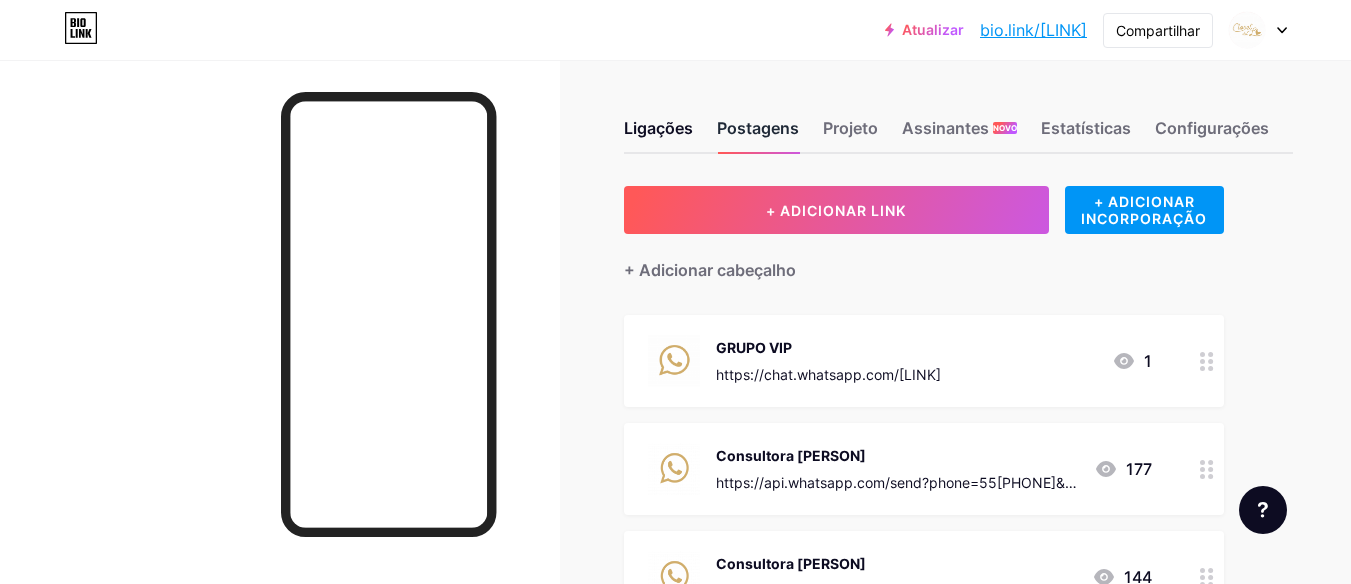 click on "Postagens" at bounding box center [758, 128] 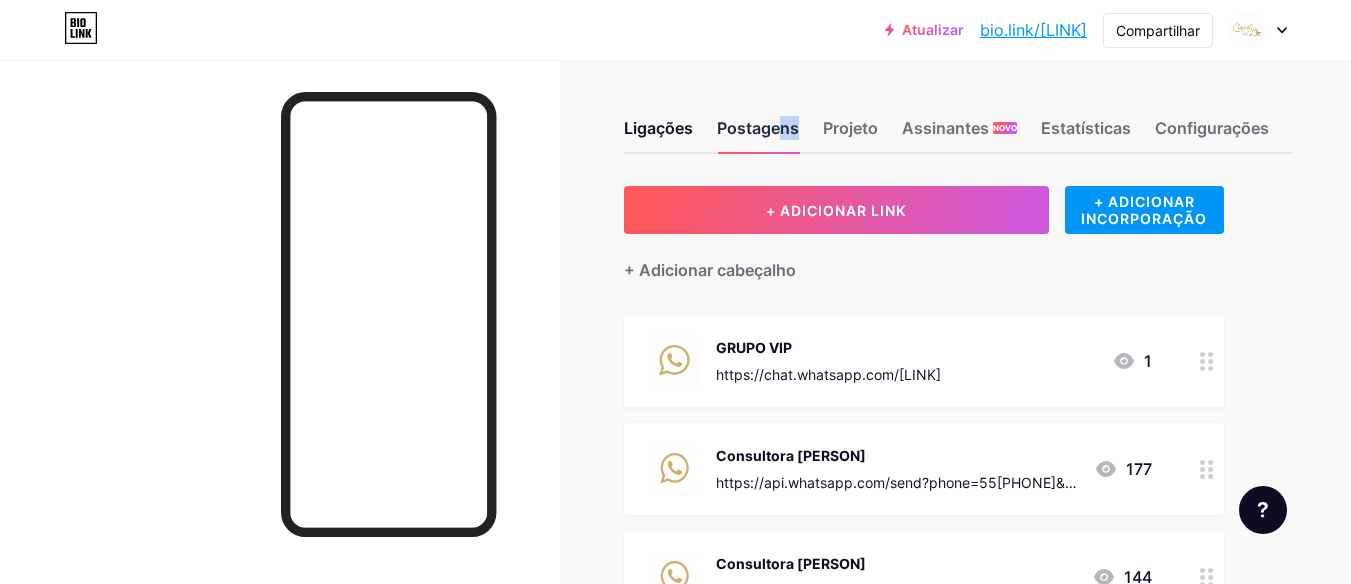 click on "Postagens" at bounding box center [758, 128] 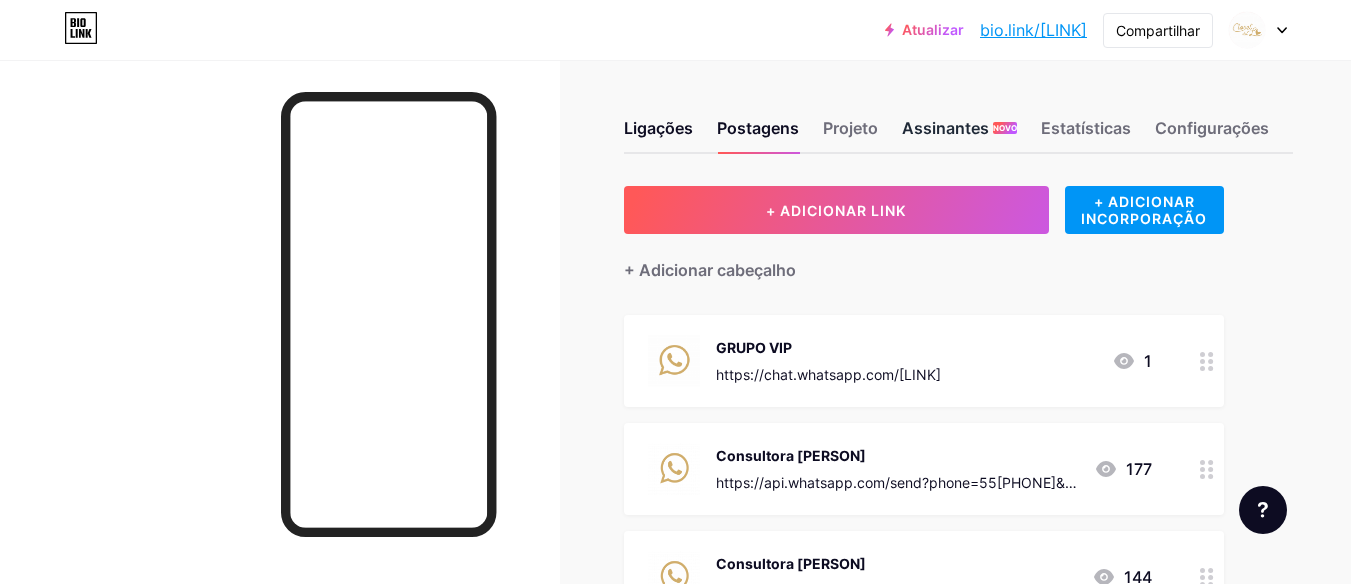 click on "Assinantes" at bounding box center [945, 128] 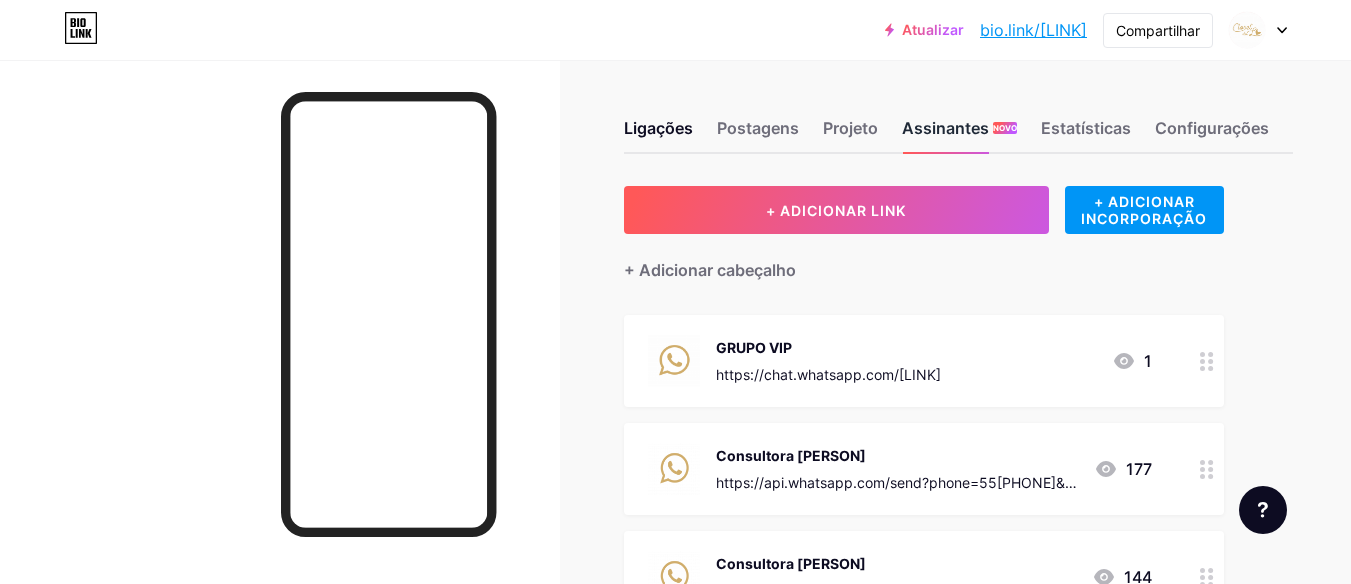 click on "Assinantes" at bounding box center (945, 128) 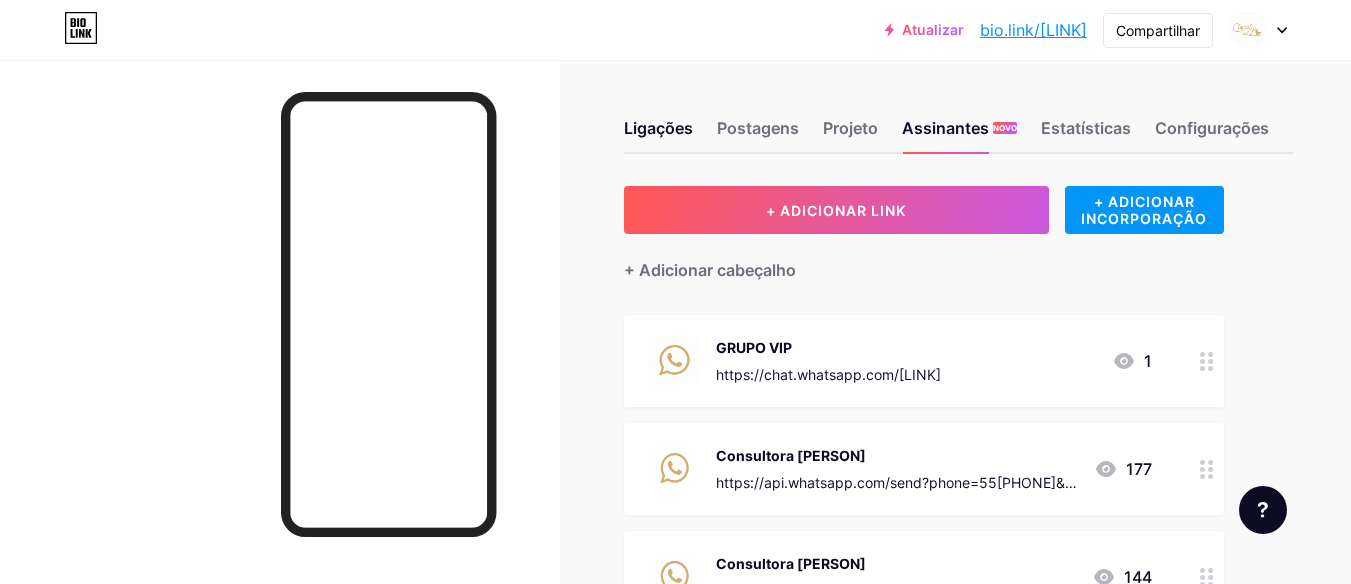 click on "Atualizar" at bounding box center (933, 29) 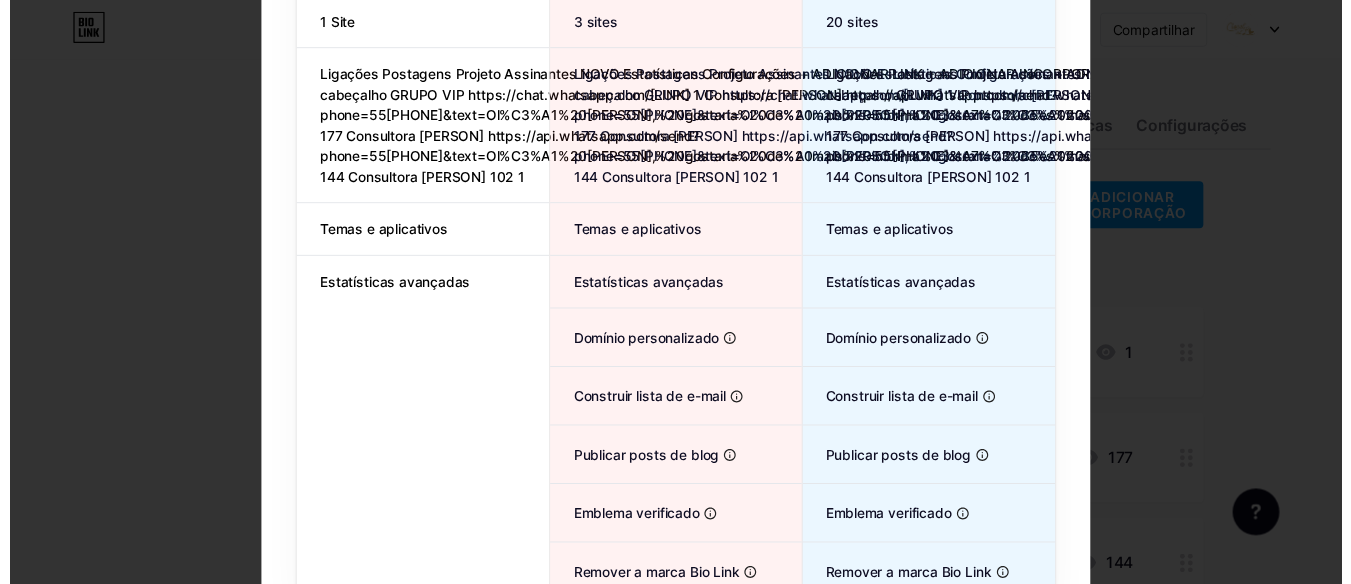 scroll, scrollTop: 265, scrollLeft: 0, axis: vertical 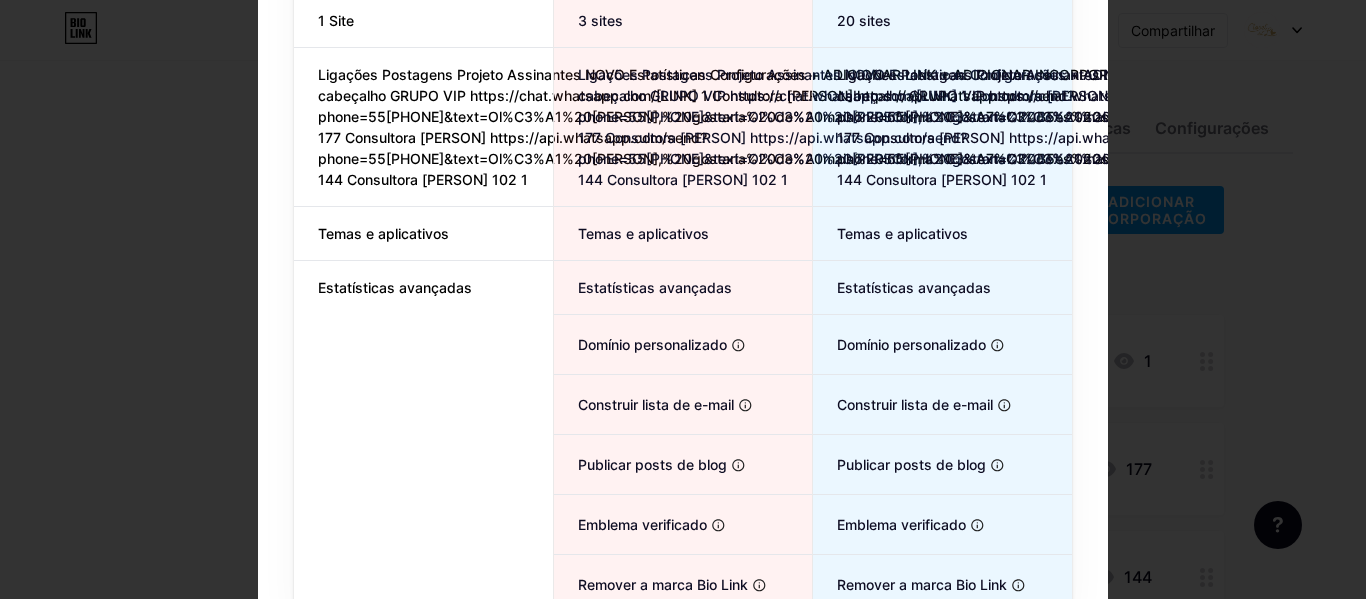 click at bounding box center [683, 34] 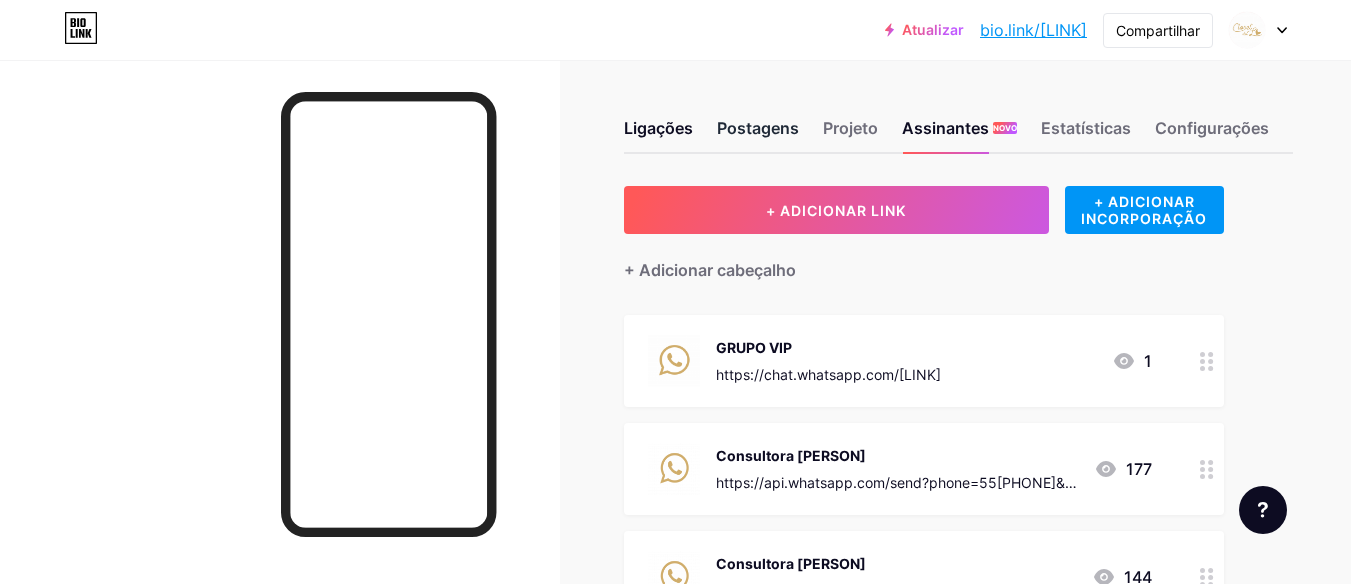 click on "Postagens" at bounding box center (758, 128) 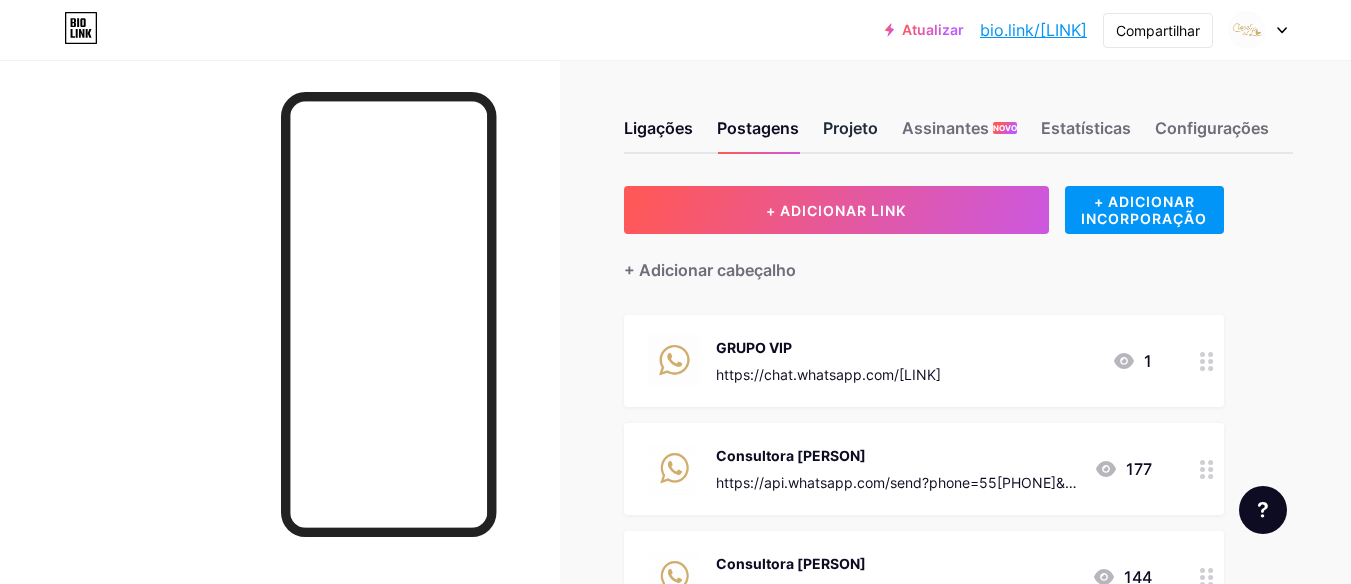 click on "Projeto" at bounding box center [850, 128] 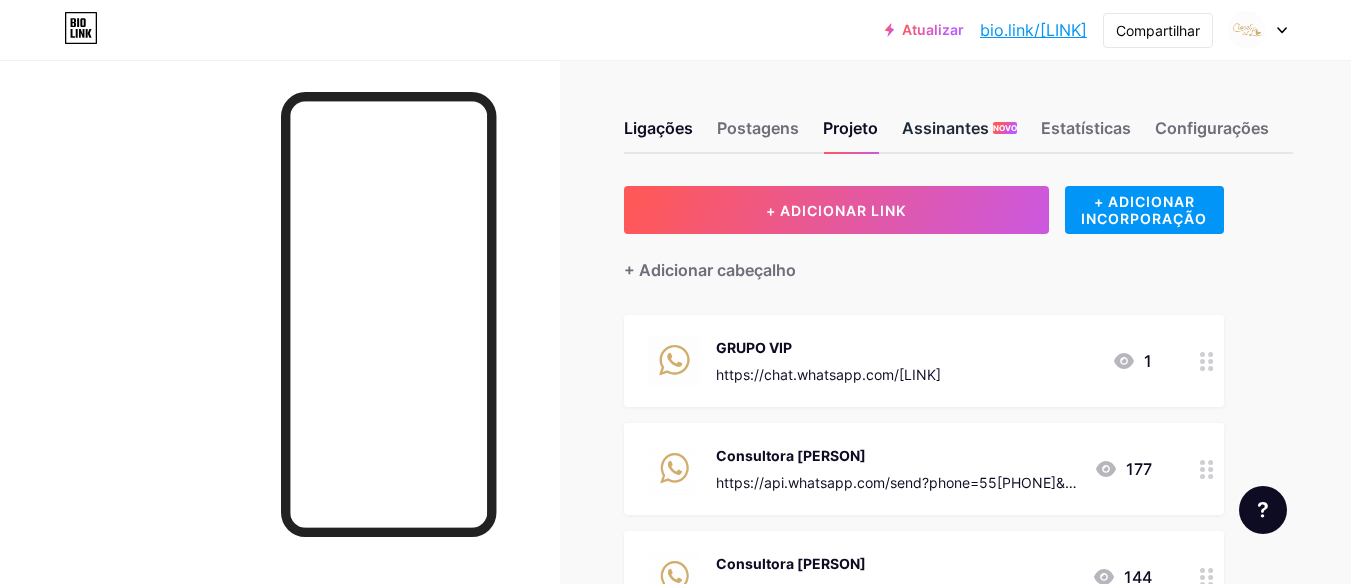 click on "Assinantes" at bounding box center (758, 128) 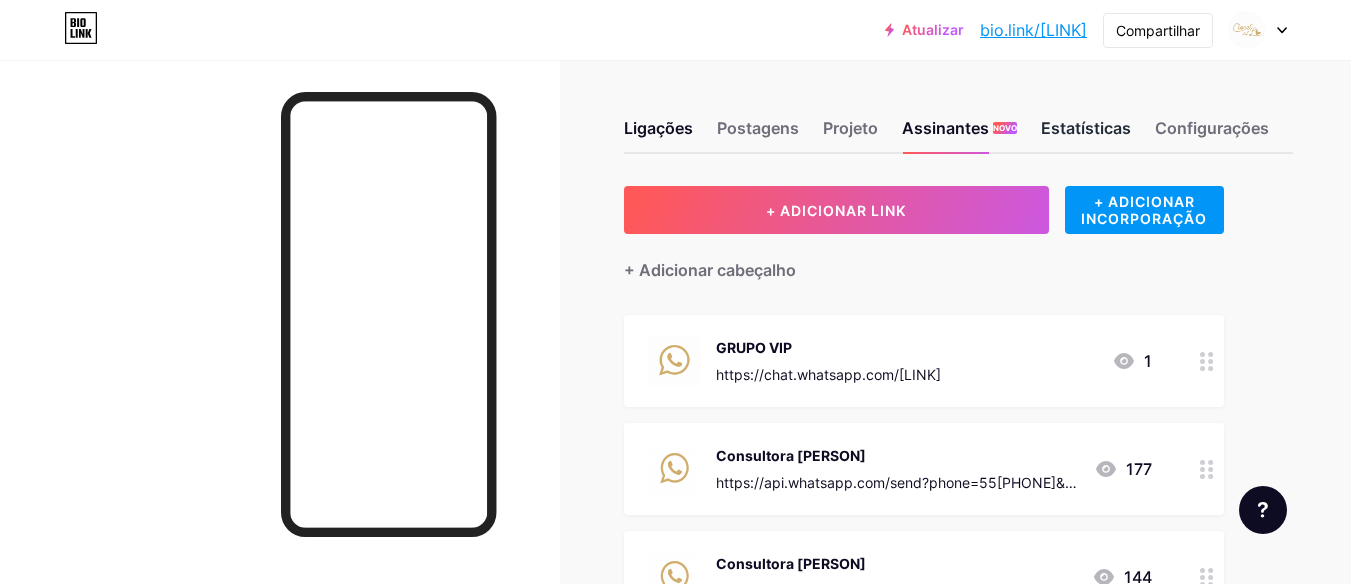 click on "Estatísticas" at bounding box center [758, 128] 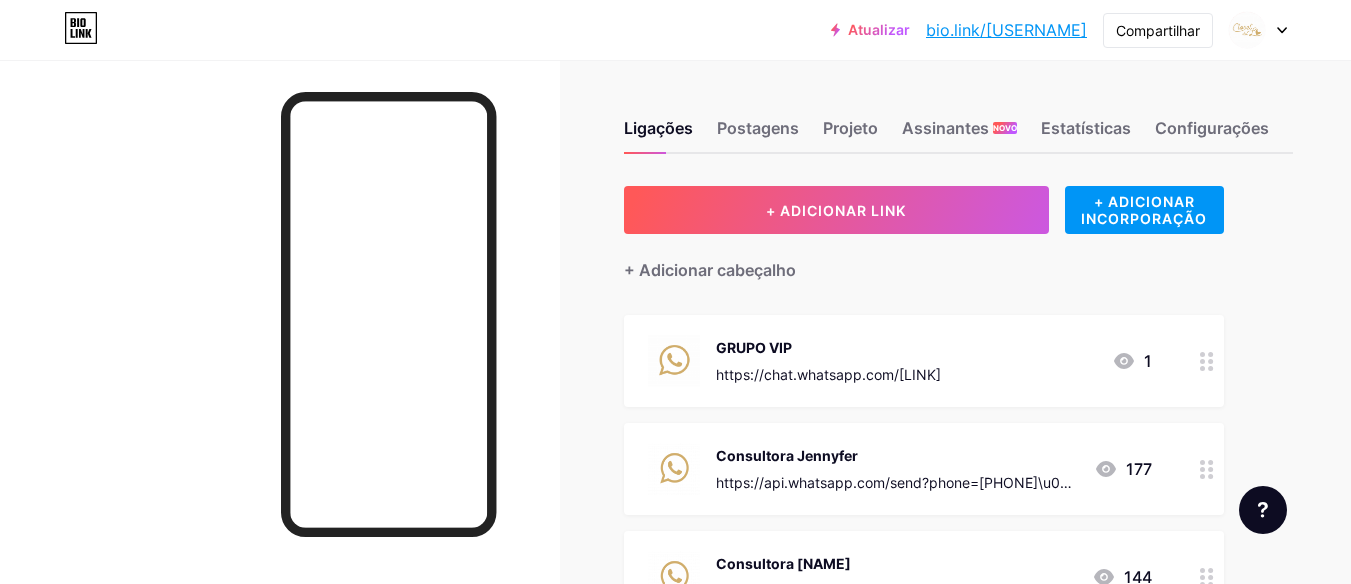 click on "Ligações
Postagens
Projeto
Assinantes
NOVO
Estatísticas
Configurações" at bounding box center (958, 119) 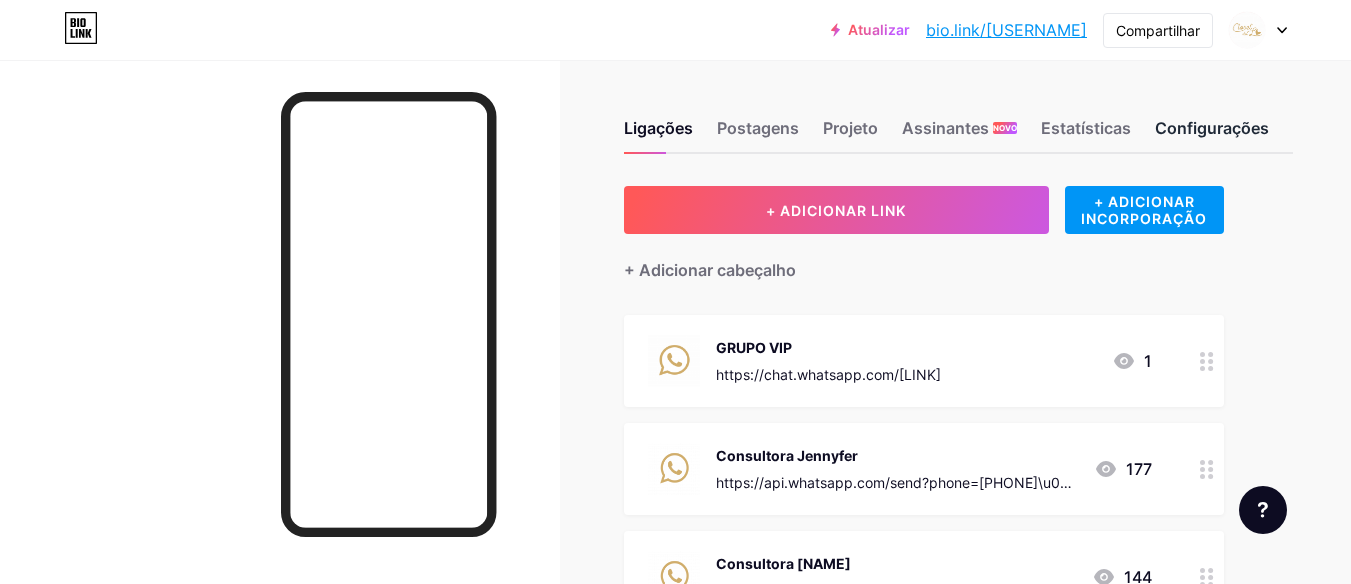 click on "Configurações" at bounding box center [1212, 128] 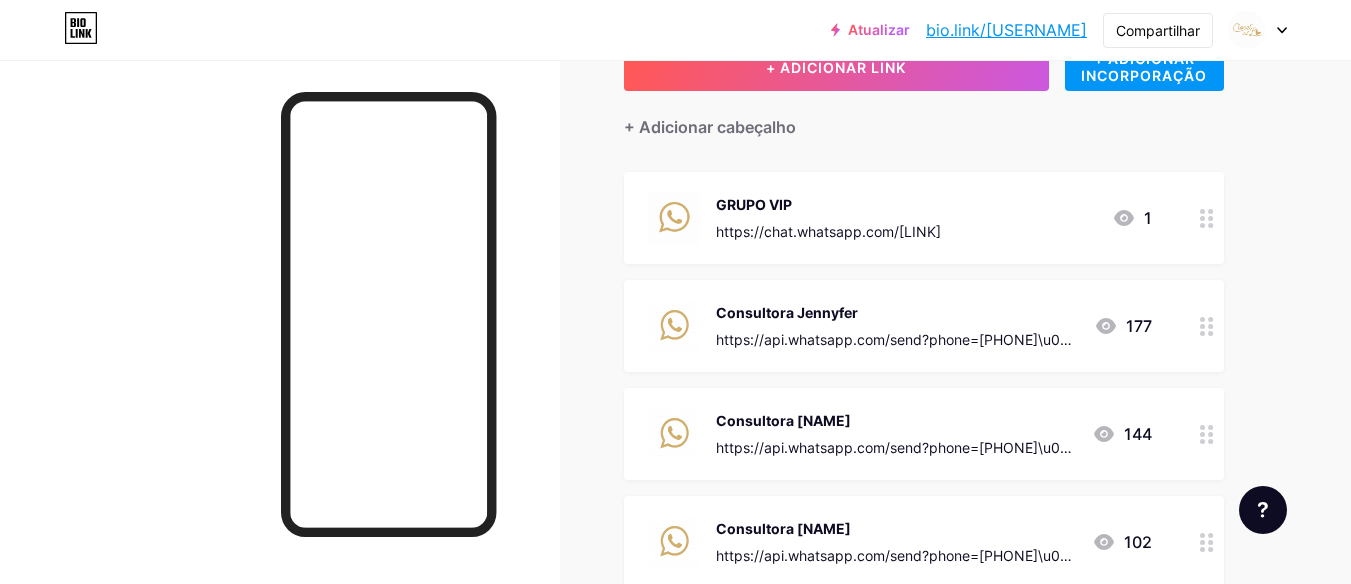 scroll, scrollTop: 0, scrollLeft: 0, axis: both 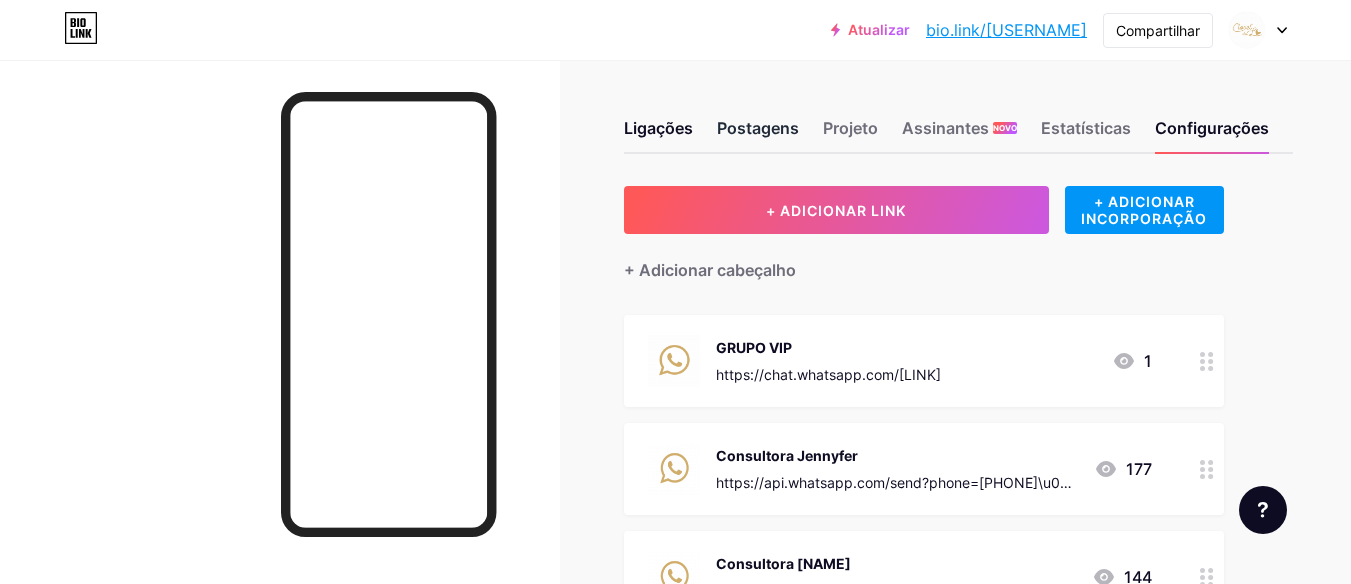 click on "Postagens" at bounding box center (758, 128) 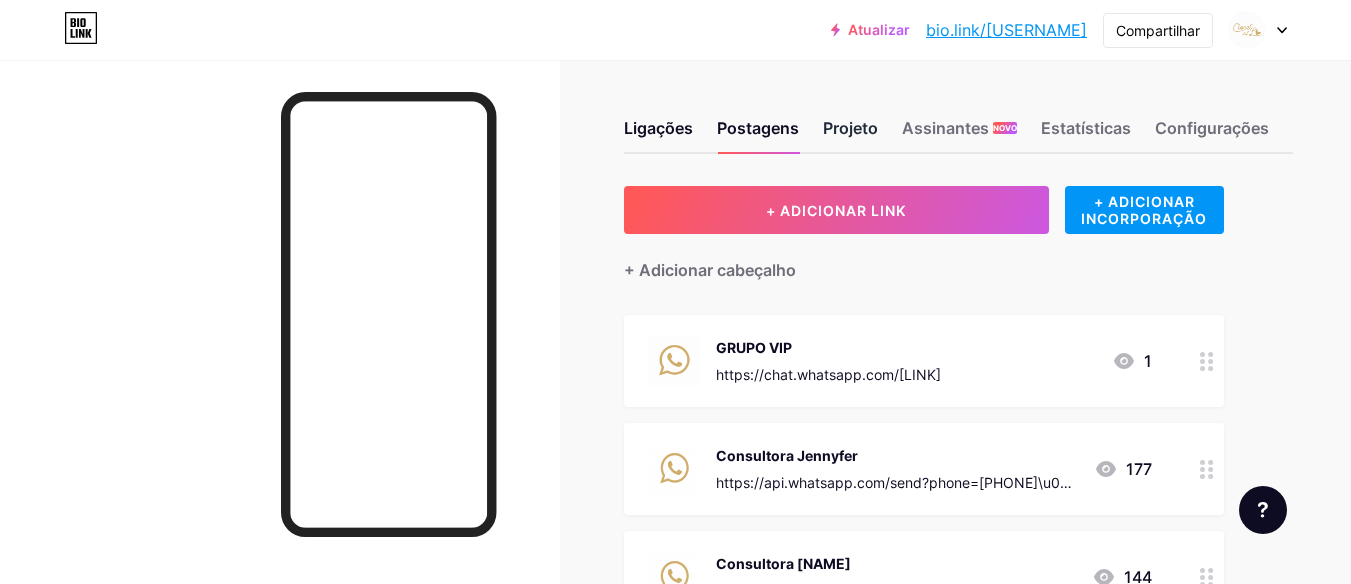 click on "Projeto" at bounding box center (850, 128) 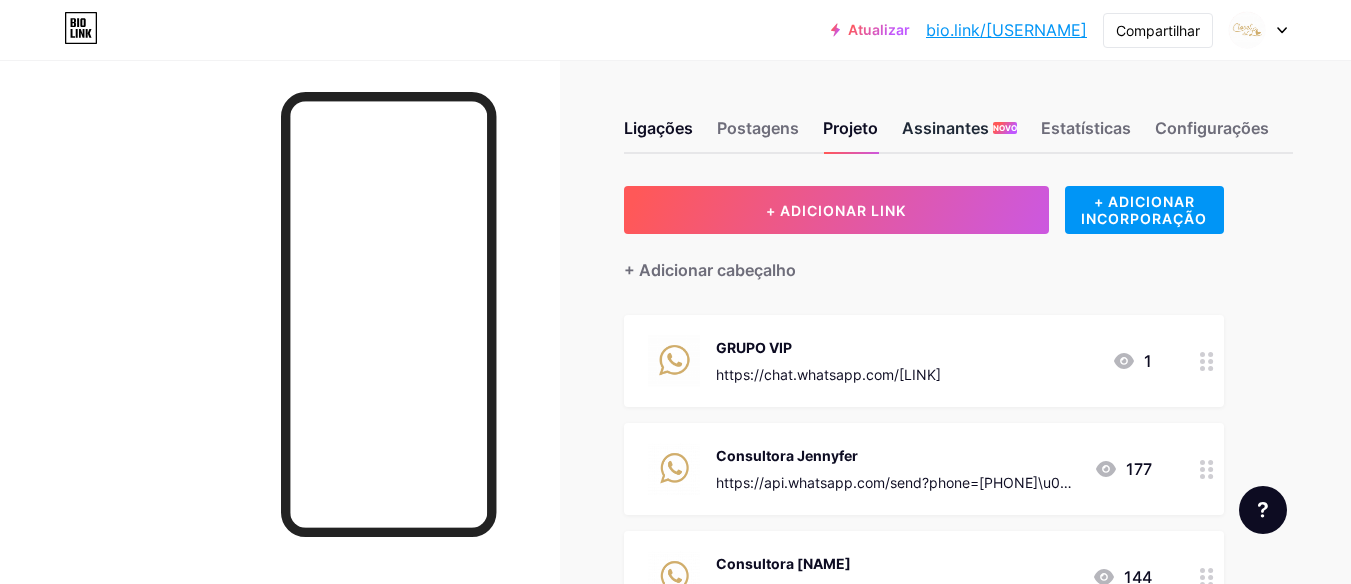 click on "Assinantes" at bounding box center (758, 128) 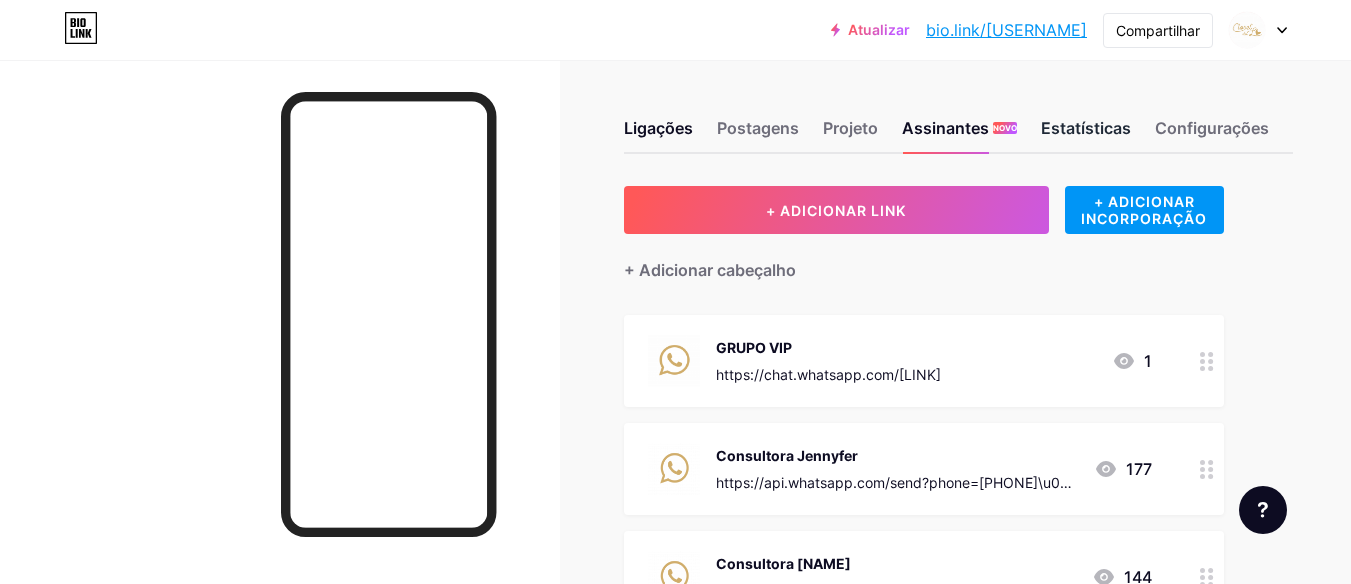 click on "Estatísticas" at bounding box center (758, 128) 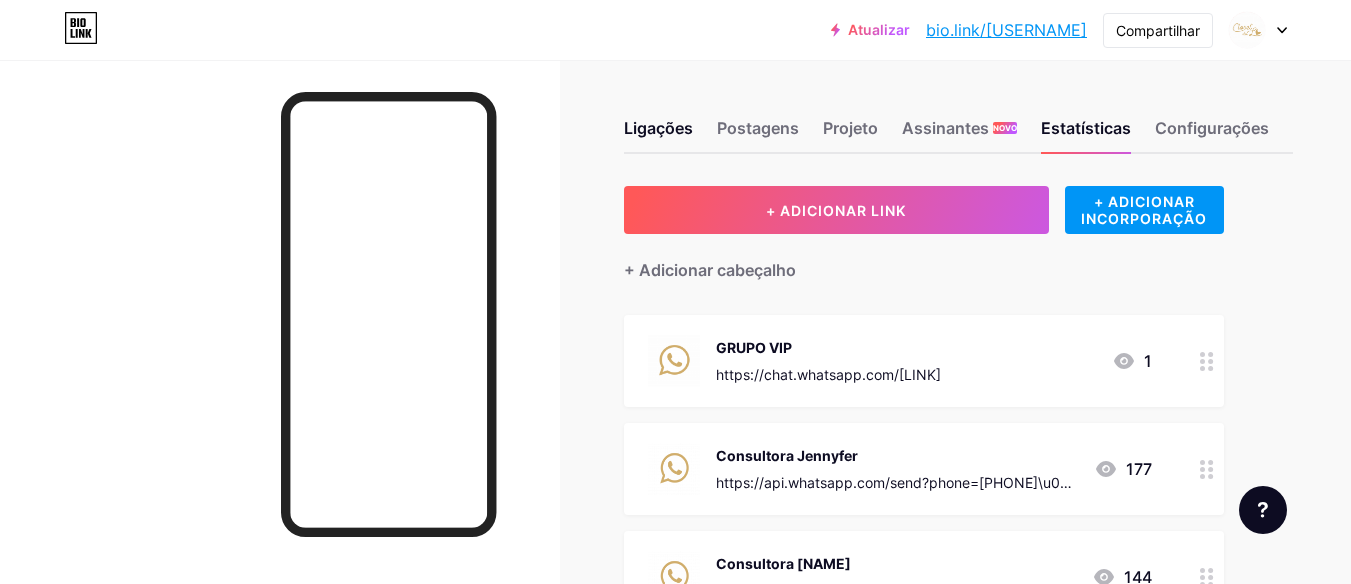 click on "Ligações
Postagens
Projeto
Assinantes
NOVO
Estatísticas
Configurações       + ADICIONAR LINK     + ADICIONAR INCORPORAÇÃO
+ Adicionar cabeçalho
GRUPO VIP
https://chat.whatsapp.com/LMtBNKNs1XE7FmcSb0U7tz
1
Consultora Jennyfer
https://api.whatsapp.com/send?phone=5593991741792&text=Ol%C3%A1%20Jennyfer,%20gostaria%20de%20mais%20informa%C3%A7%C3%B5es%20sobre%20o%20look.%20
177
Consultora Vitória
https://api.whatsapp.com/send?phone=5593984207967&text=Ol%C3%A1%20Vit%C3%B3ria,%20gostaria%20de%20mais%20informa%C3%A7%C3%B5es%20sobre%20o%20look.%20
144
Consultora Cris
102
1" at bounding box center [688, 566] 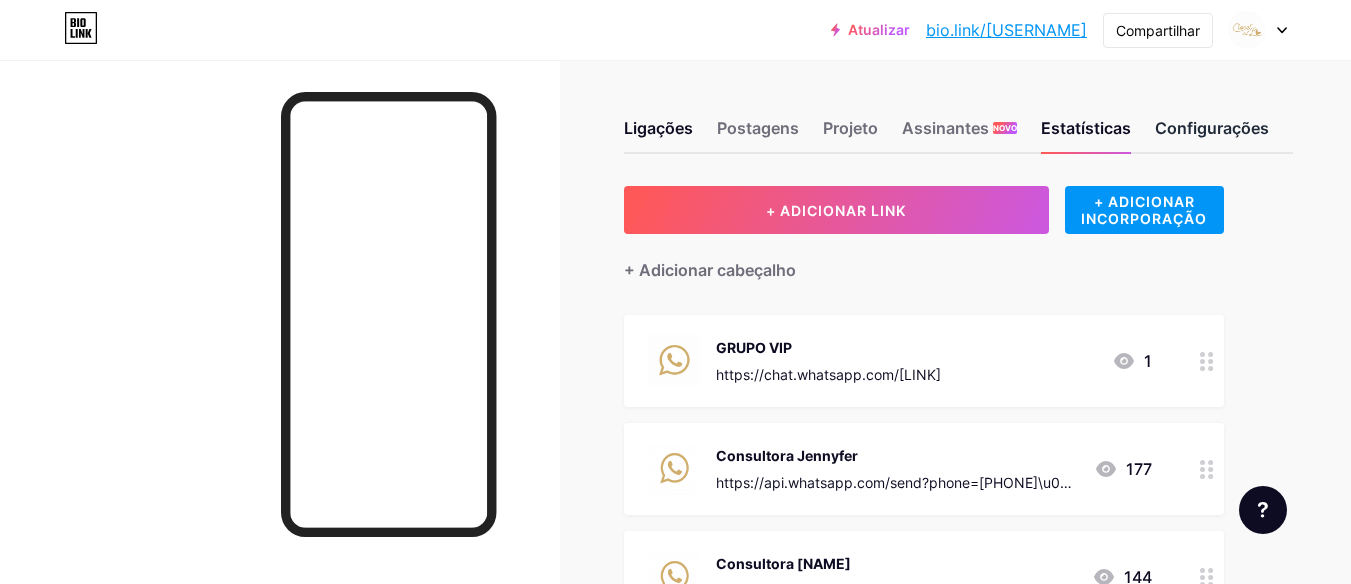 click on "Configurações" at bounding box center (1212, 128) 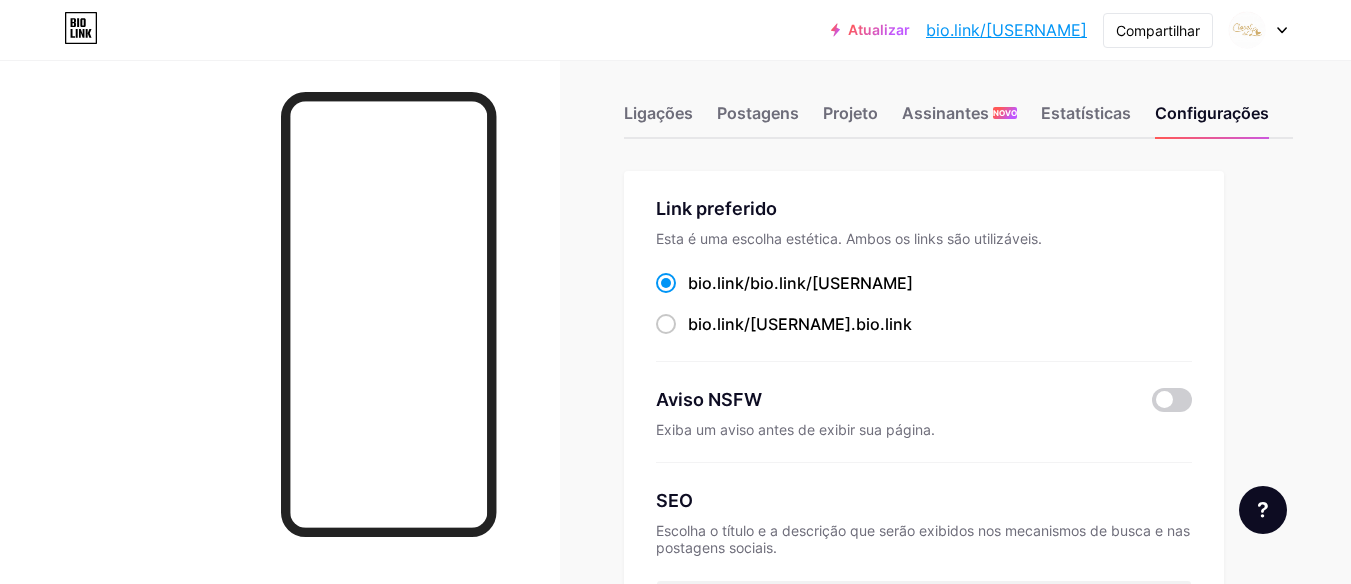 scroll, scrollTop: 0, scrollLeft: 0, axis: both 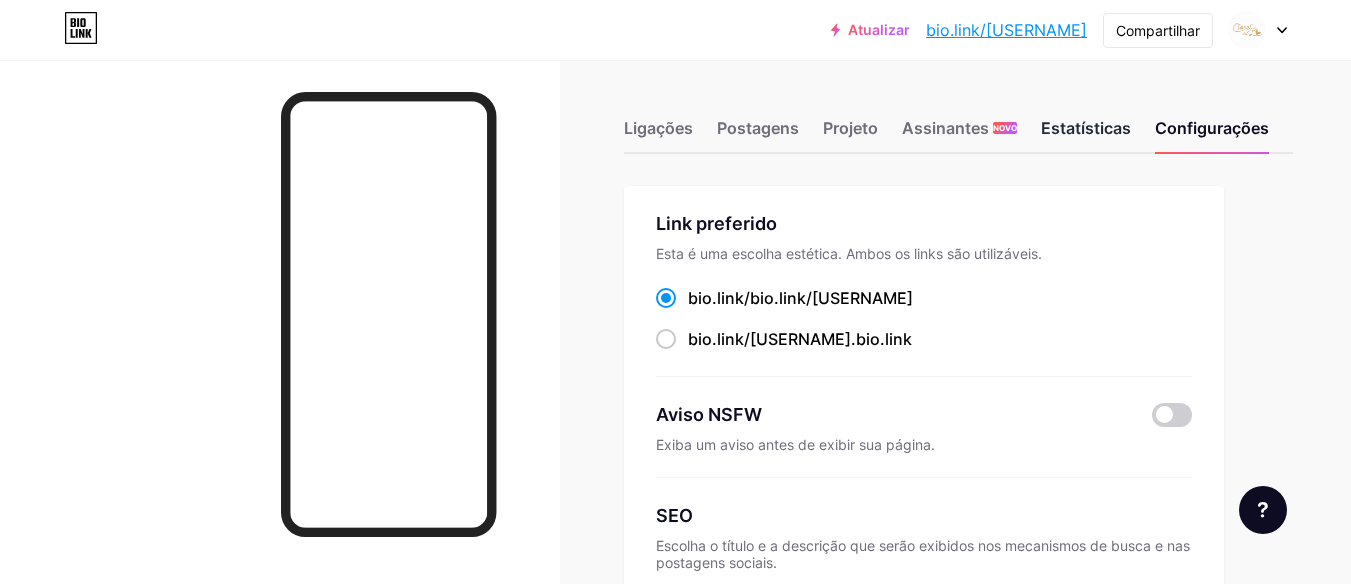 click on "Estatísticas" at bounding box center [658, 128] 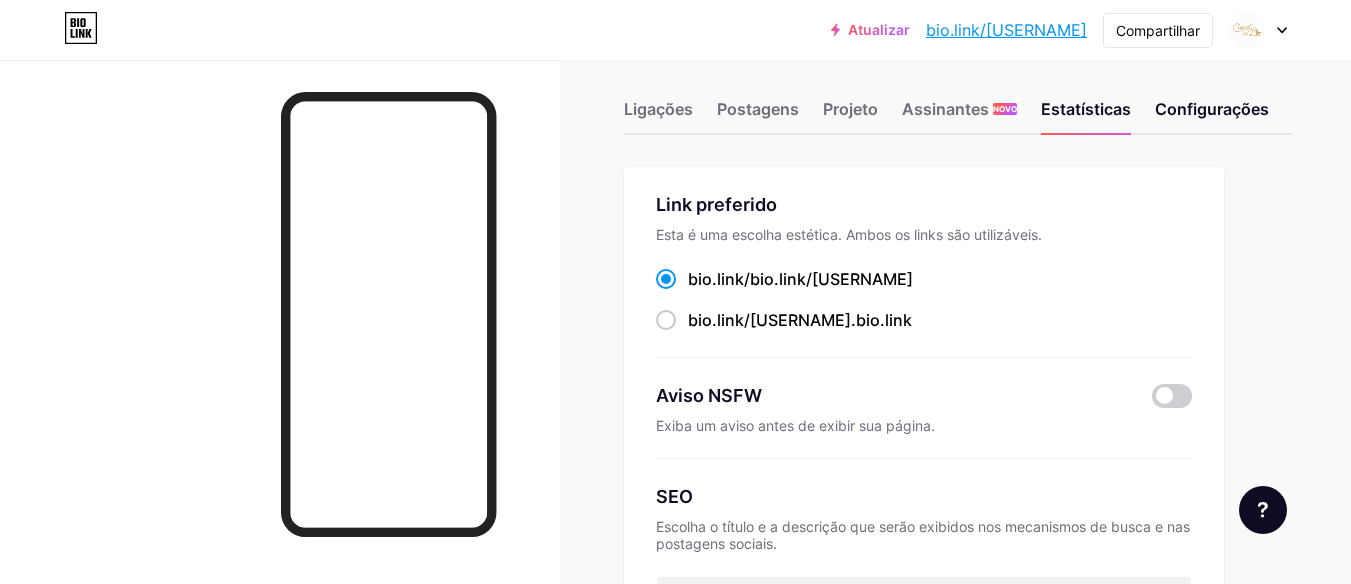 scroll, scrollTop: 0, scrollLeft: 0, axis: both 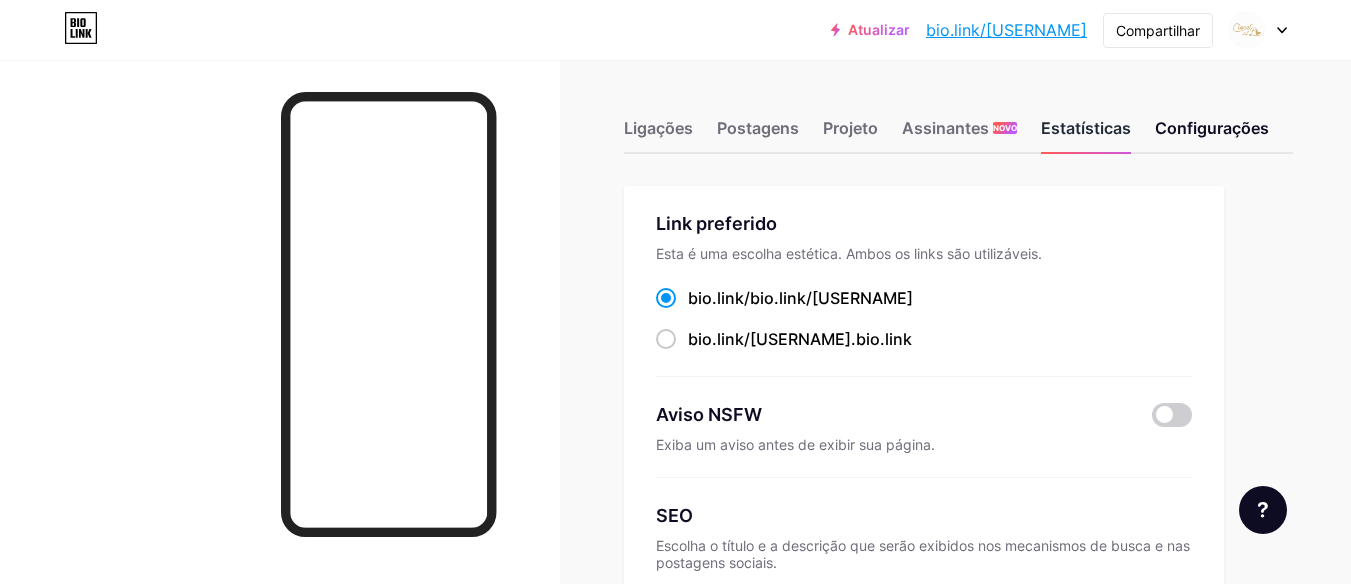 click on "Estatísticas" at bounding box center [1086, 128] 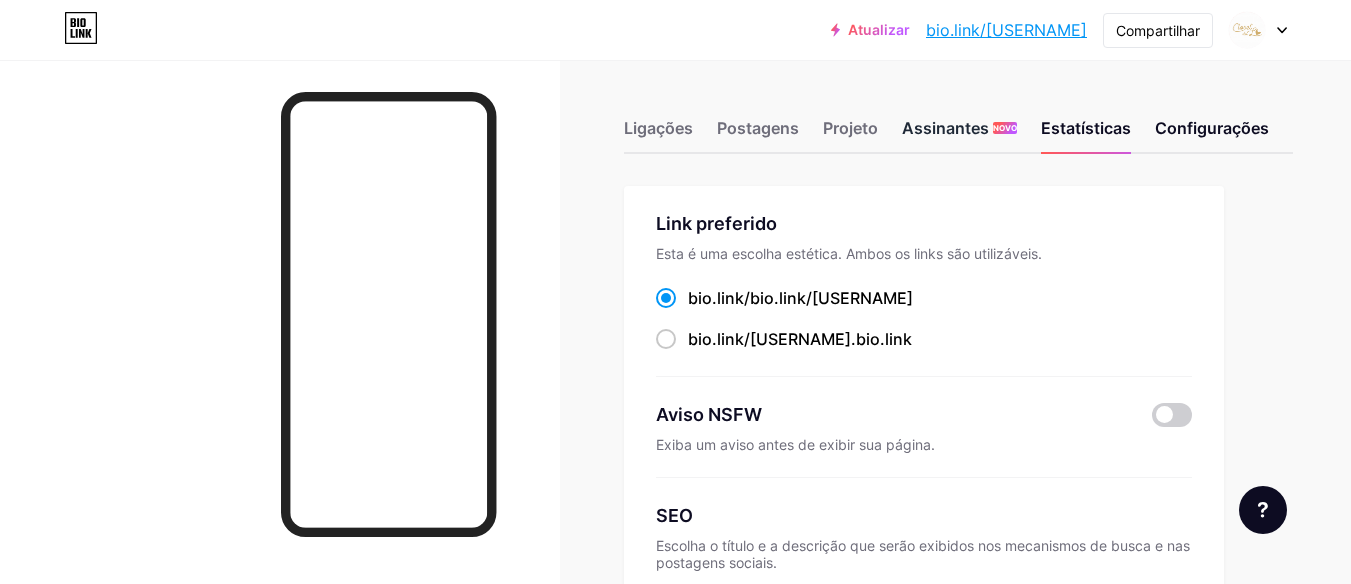 click on "Assinantes" at bounding box center [758, 128] 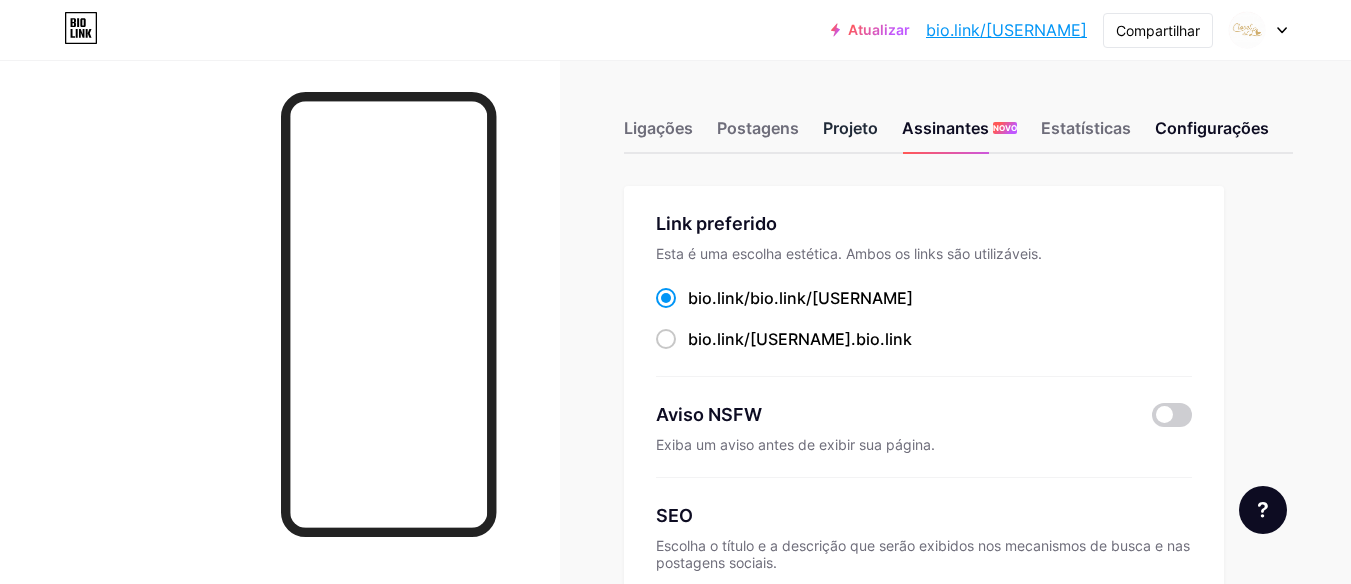 click on "Projeto" at bounding box center (658, 128) 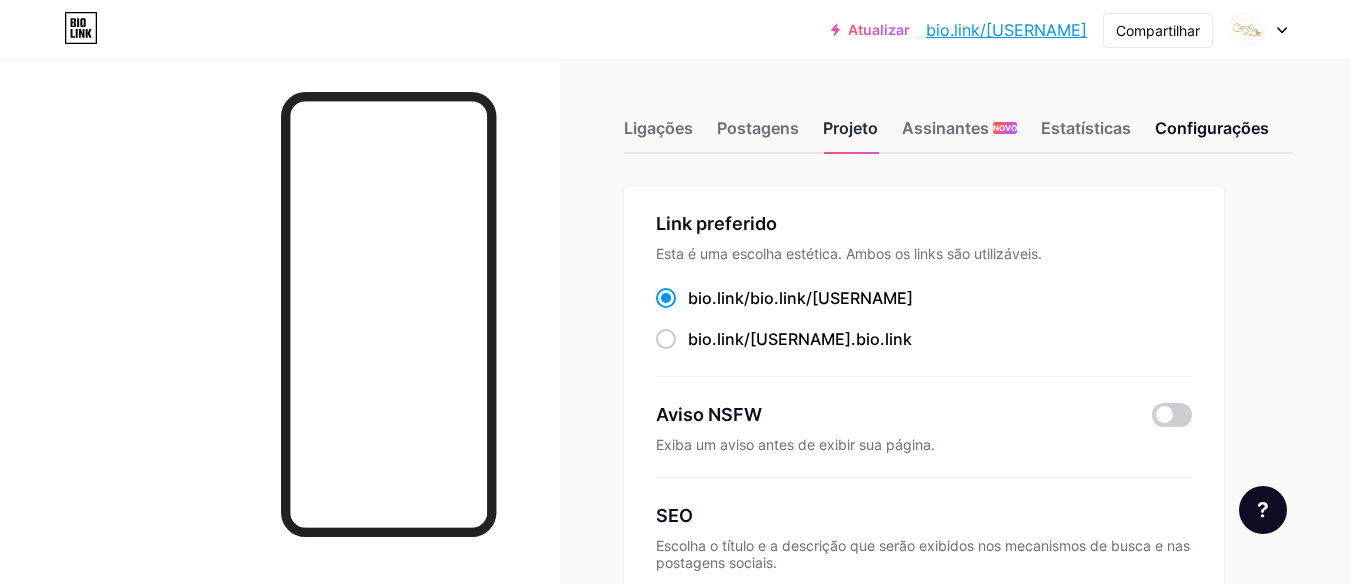 click on "Projeto" at bounding box center (850, 128) 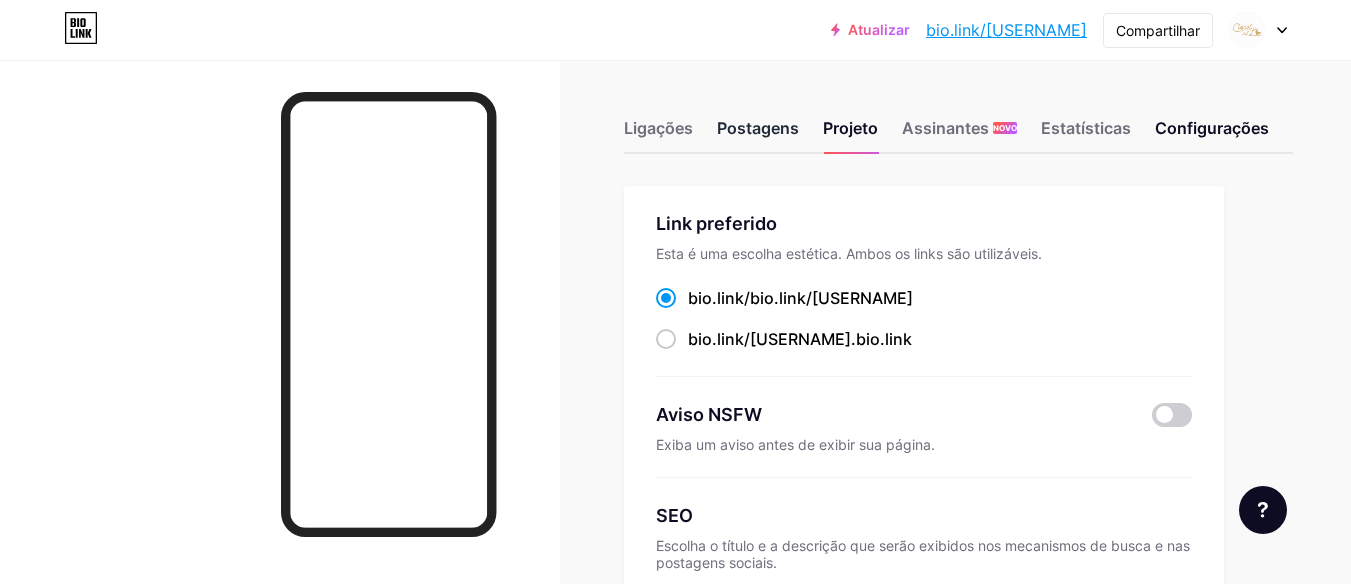 click on "Postagens" at bounding box center [758, 128] 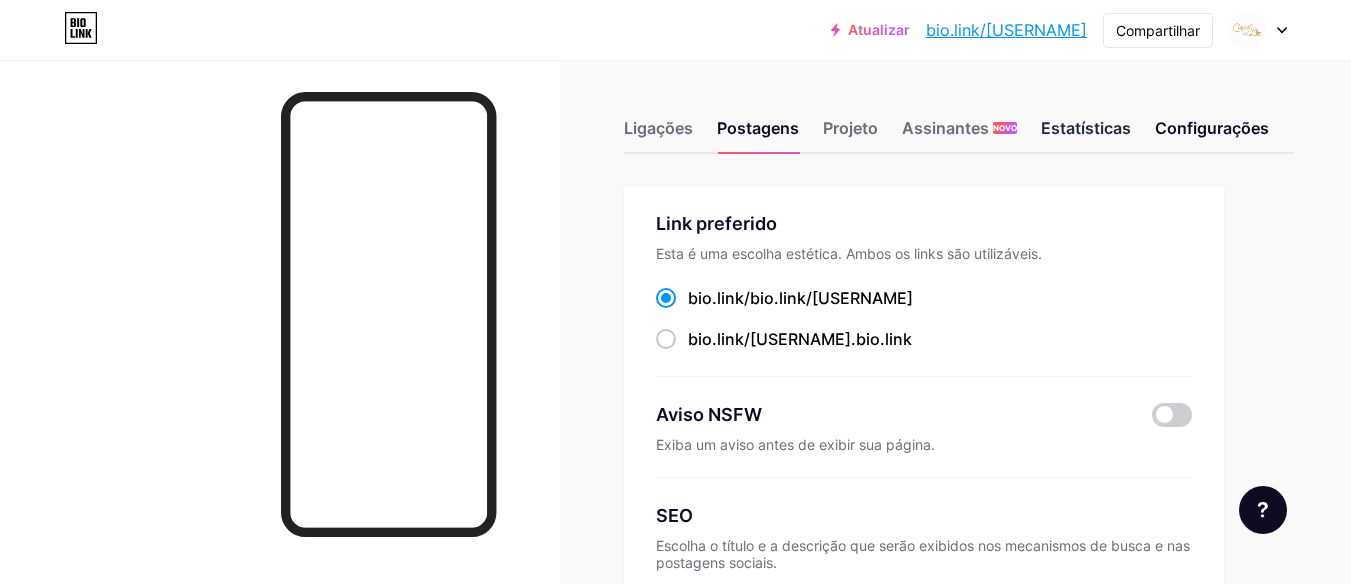 click on "Estatísticas" at bounding box center [658, 128] 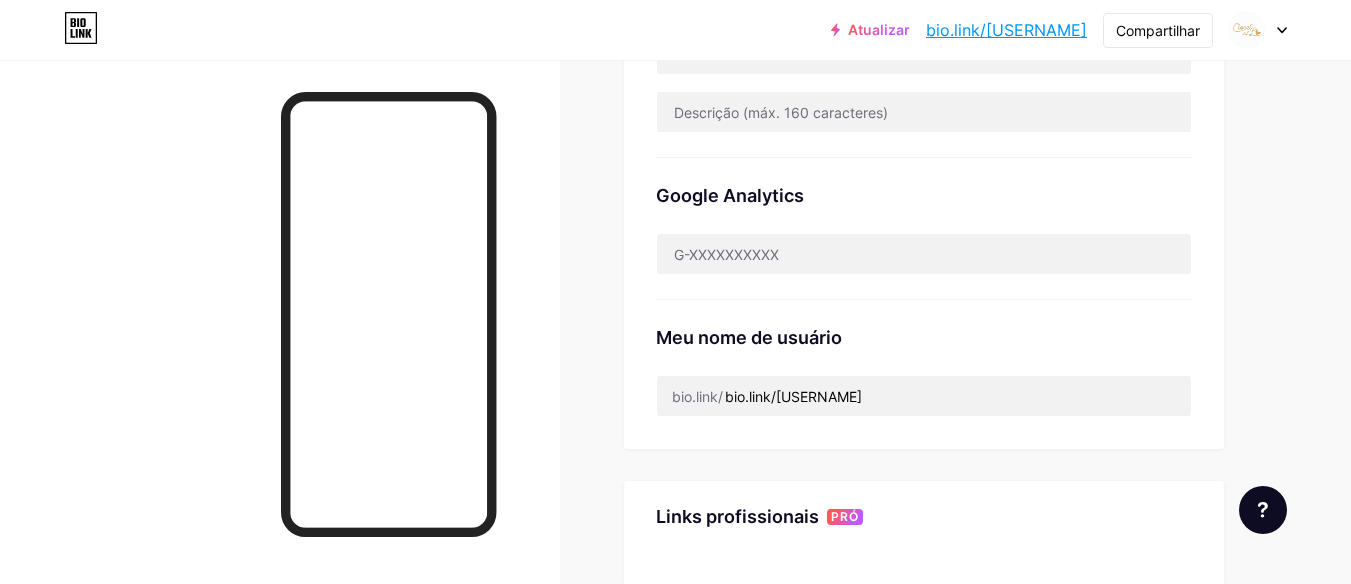 scroll, scrollTop: 700, scrollLeft: 0, axis: vertical 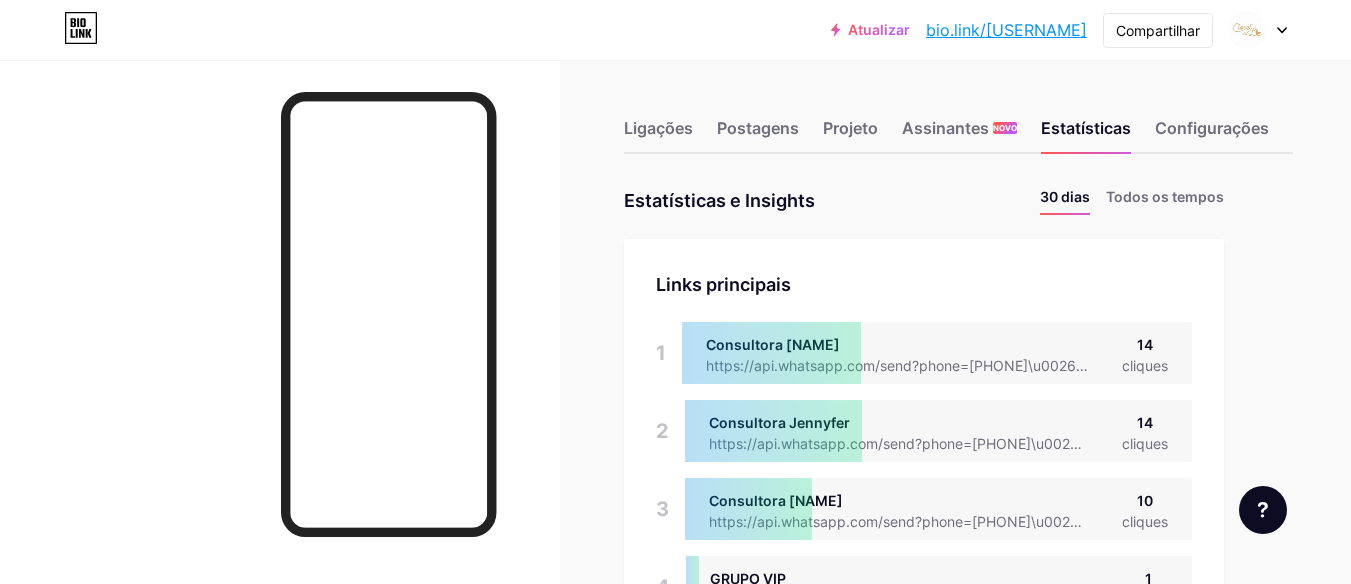 click on "Ligações
Postagens
Projeto
Assinantes
NOVO
Estatísticas
Configurações" at bounding box center (958, 119) 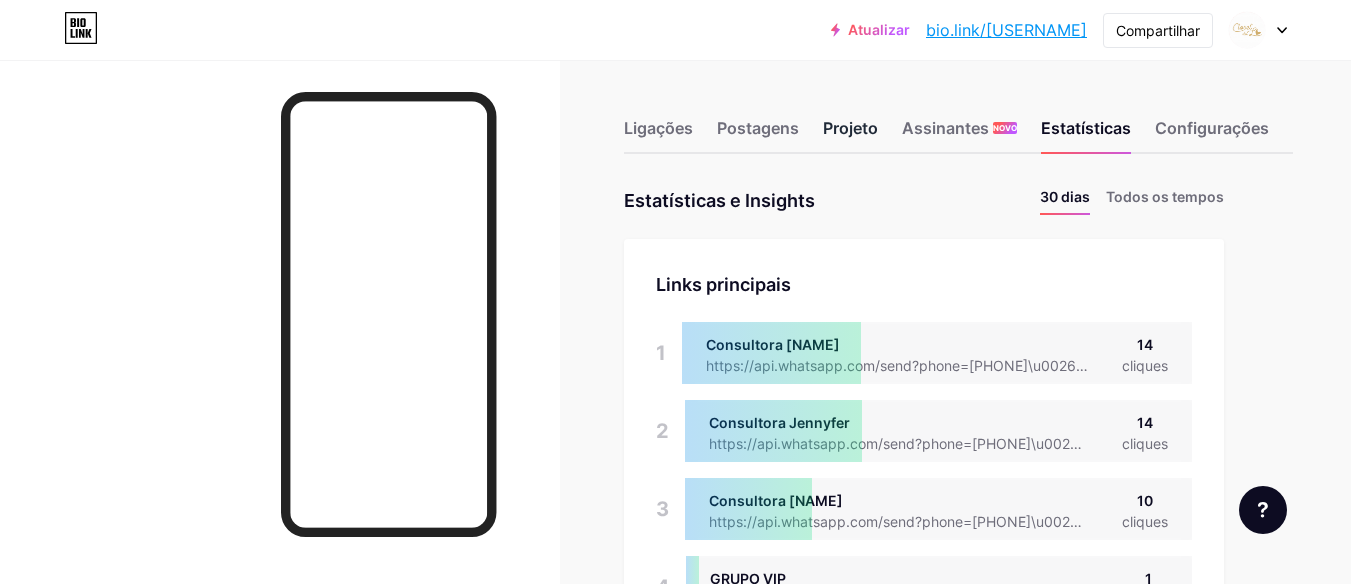 click on "Projeto" at bounding box center (658, 128) 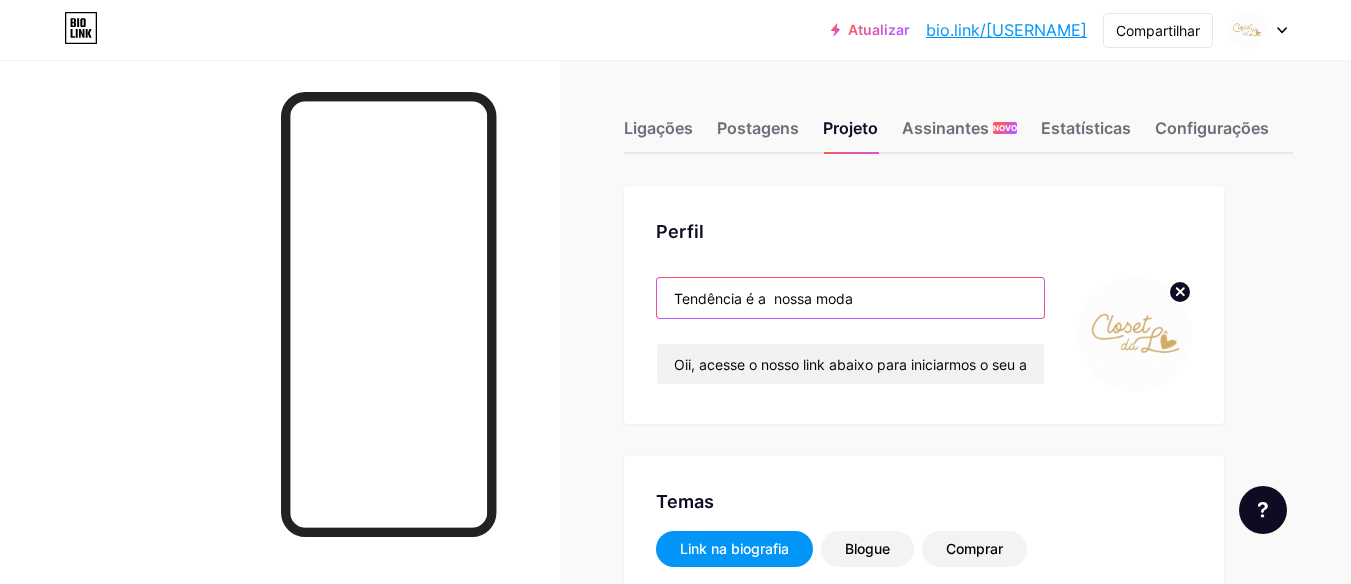 click on "Ligações
Postagens
Projeto
Assinantes
NOVO
Estatísticas
Configurações     Perfil   Tendência é a  nossa moda     Oii, acesse o nosso link abaixo para iniciarmos o seu atendimento                   Temas   Link na biografia   Blogue   Comprar                                       Alterações salvas       Posição para exibir redes sociais                 Principal                     Fundo
Desativar a marca Bio Link
Ocultará a marca Bio Link da página inicial     Exibir botão Compartilhar
Habilita opções de compartilhamento social na sua página, incluindo um código QR.   Alterações salvas           Solicitações de recursos             Central de ajuda         Entre em contato com o suporte" at bounding box center (688, 1225) 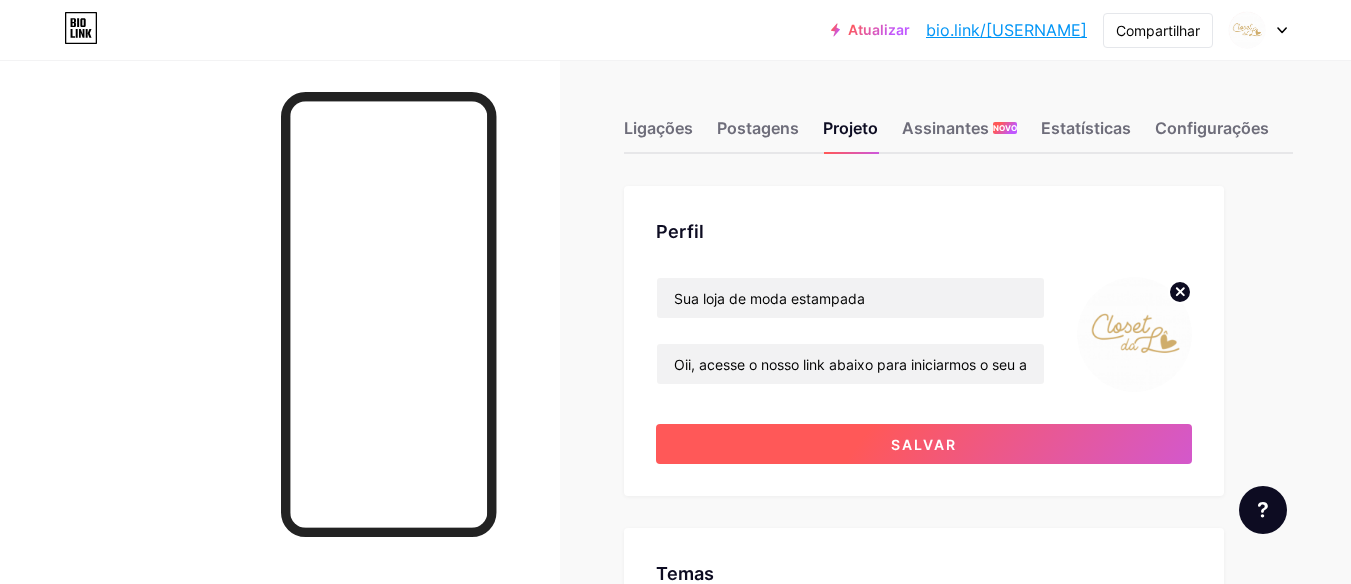 click on "Salvar" at bounding box center (924, 444) 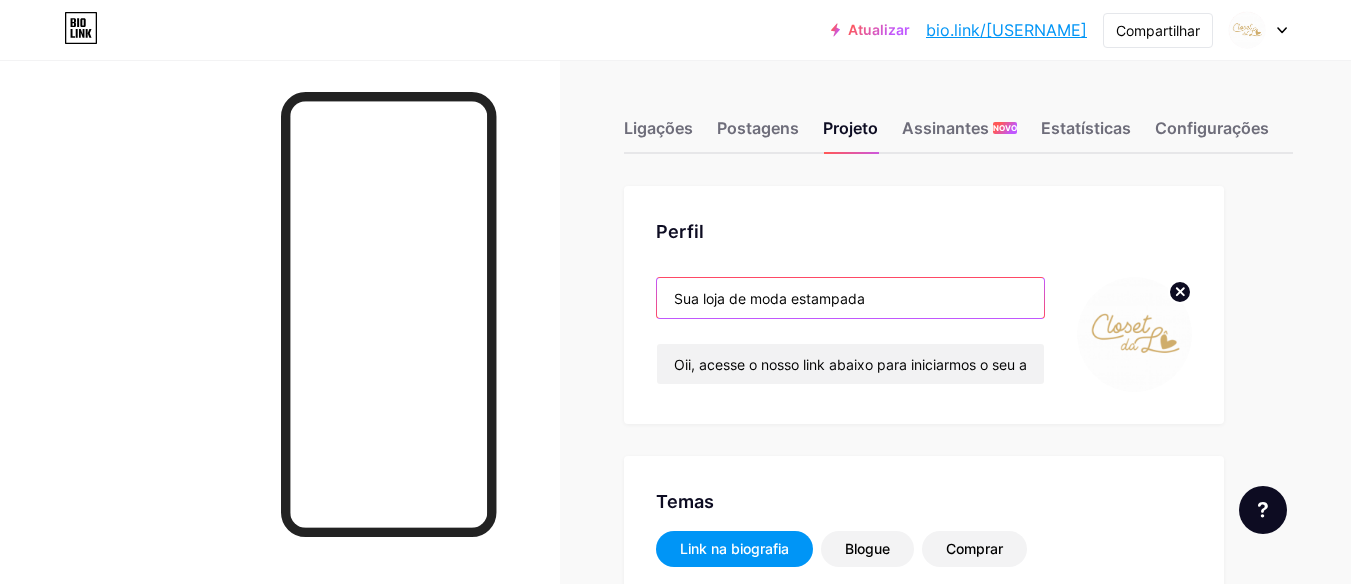 drag, startPoint x: 915, startPoint y: 309, endPoint x: 672, endPoint y: 313, distance: 243.03291 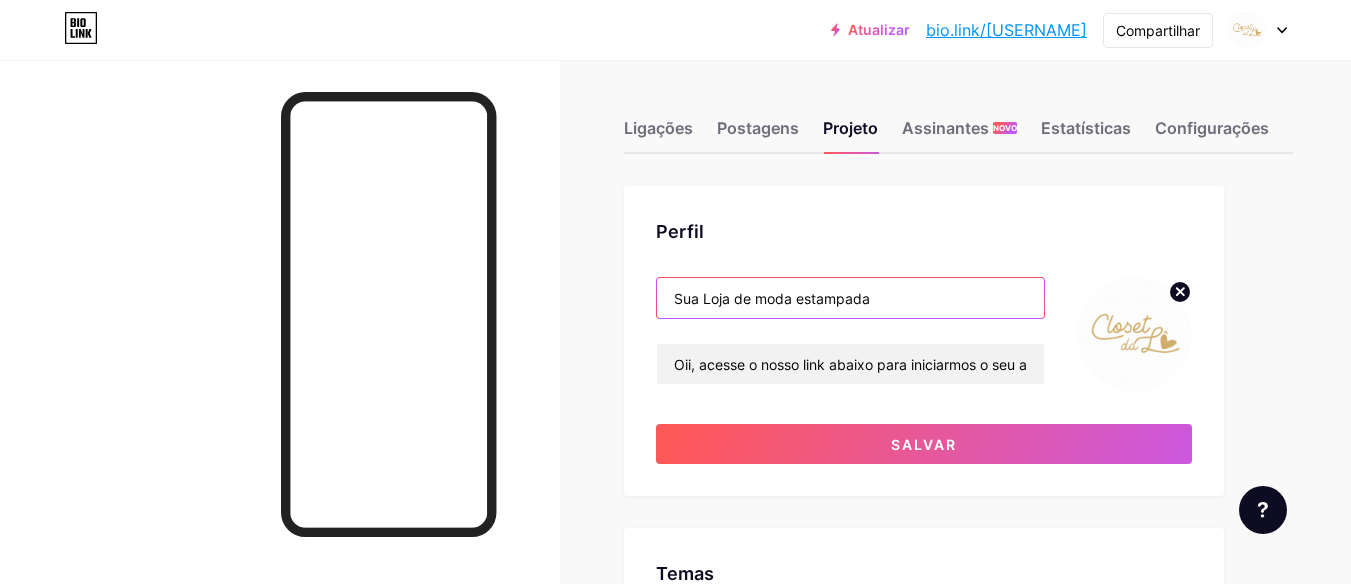 click on "Sua Loja de moda estampada" at bounding box center (850, 298) 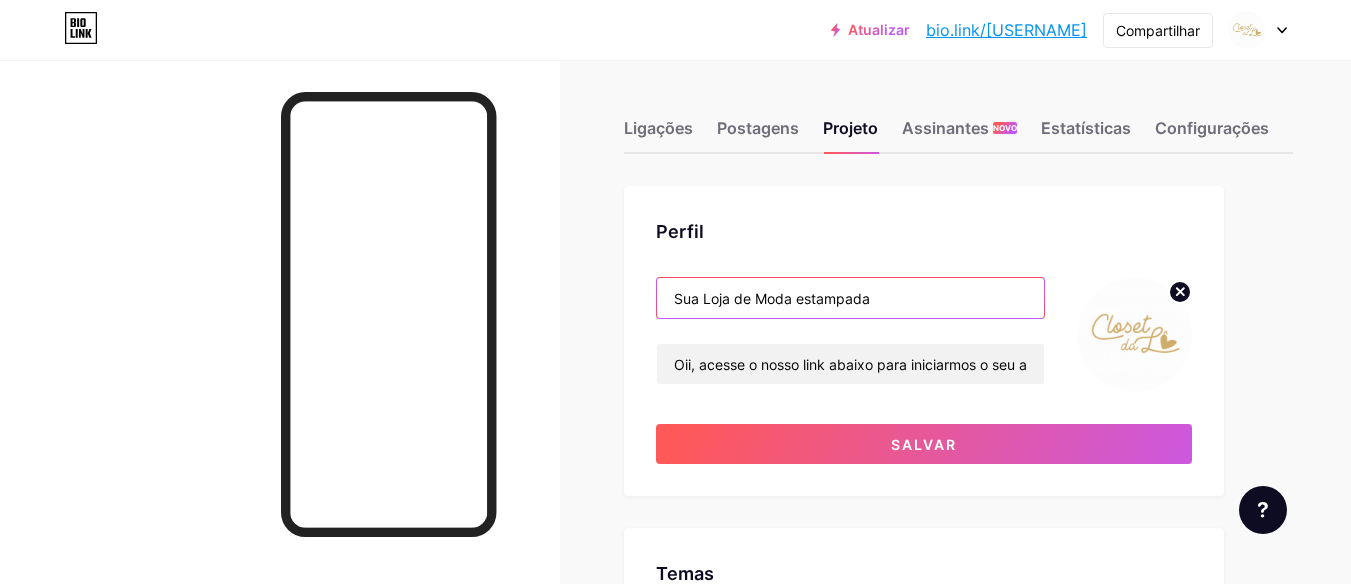 click on "Sua Loja de Moda estampada" at bounding box center (850, 298) 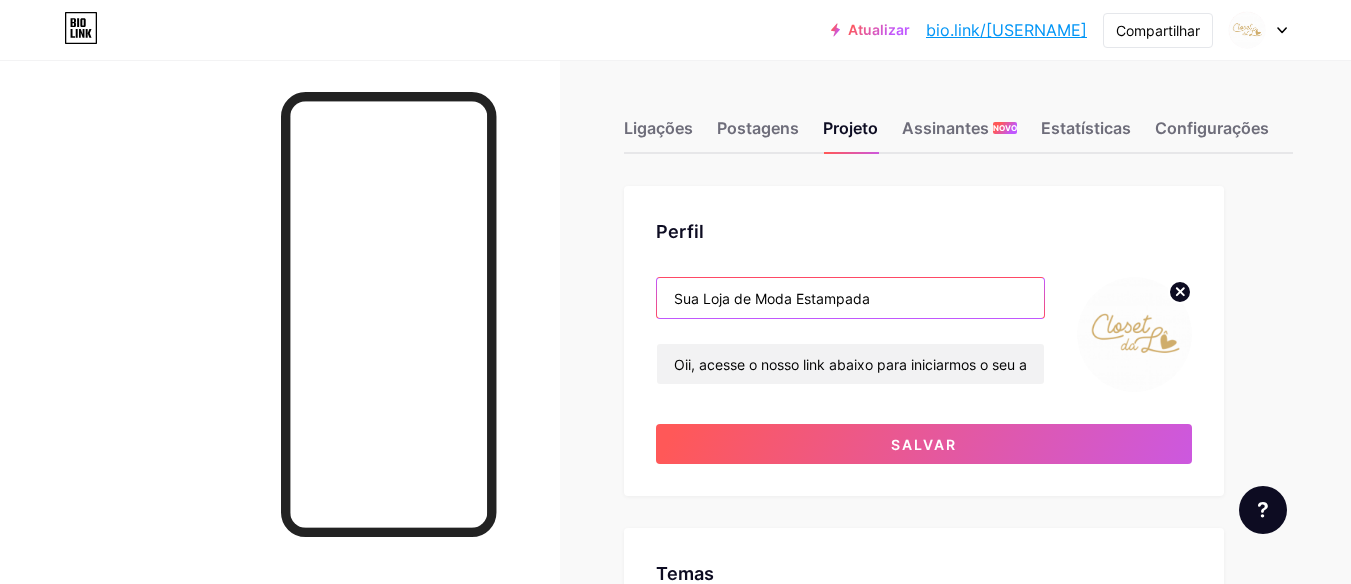 click on "Sua Loja de Moda Estampada" at bounding box center (850, 298) 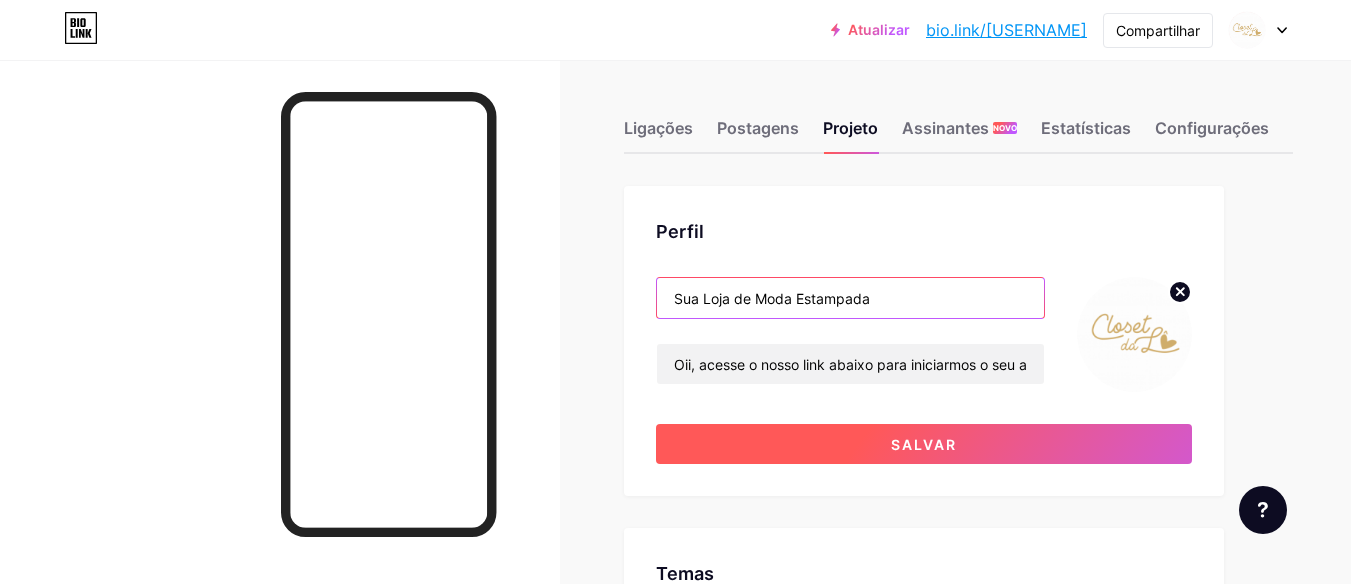 type on "Sua Loja de Moda Estampada" 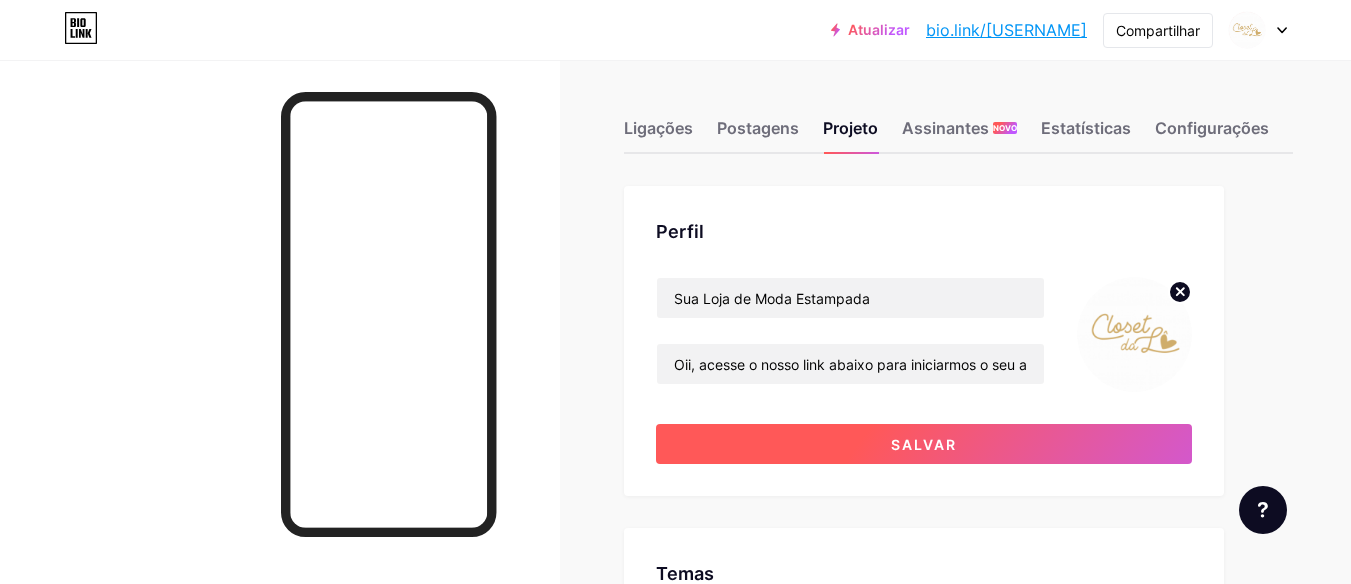 click on "Salvar" at bounding box center [924, 444] 